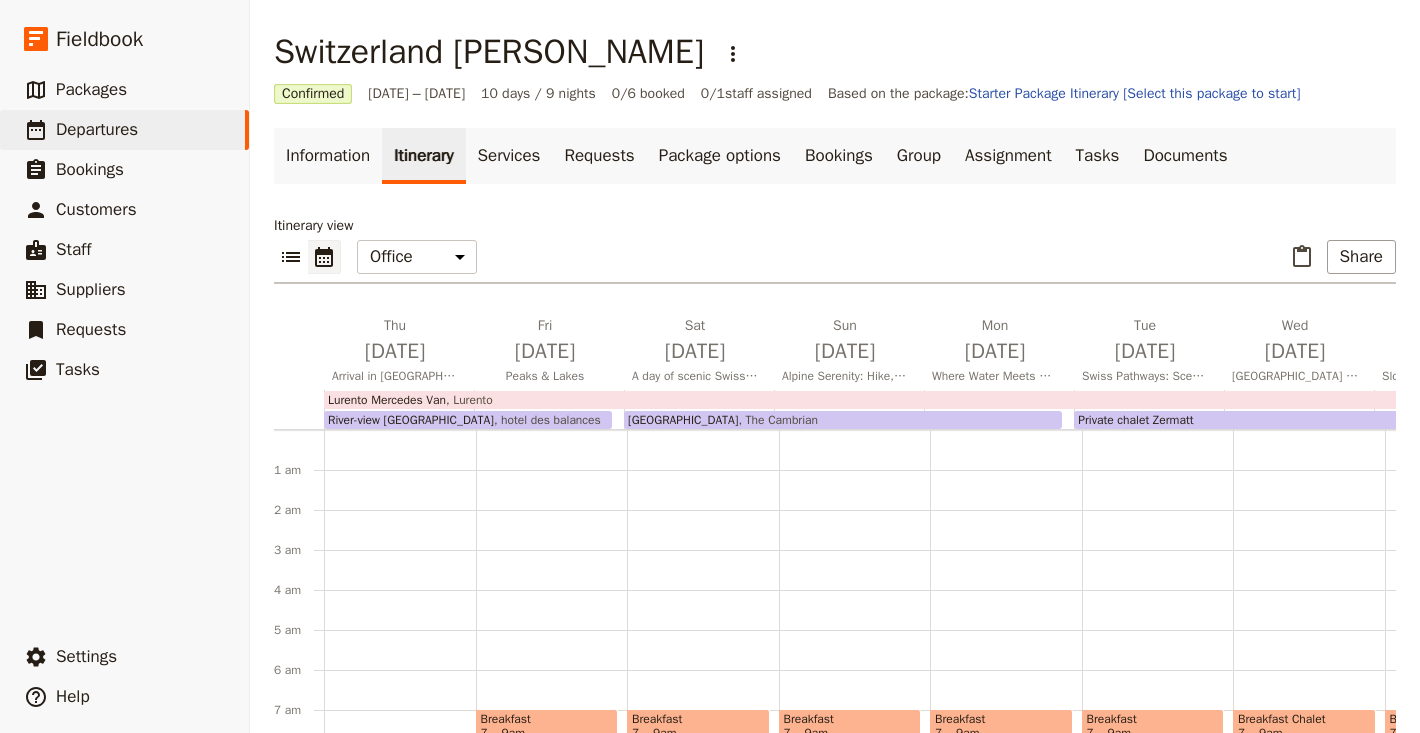 scroll, scrollTop: 0, scrollLeft: 0, axis: both 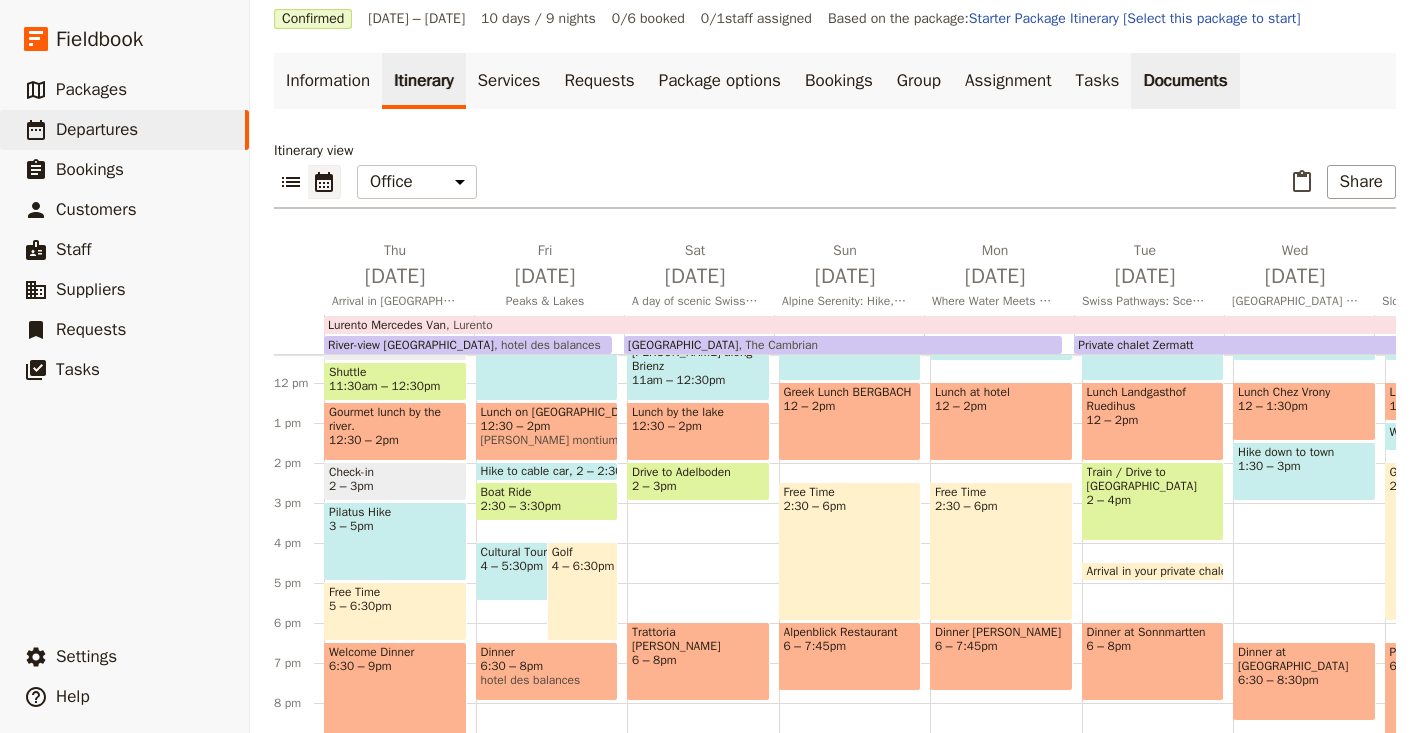 click on "Documents" at bounding box center (1185, 81) 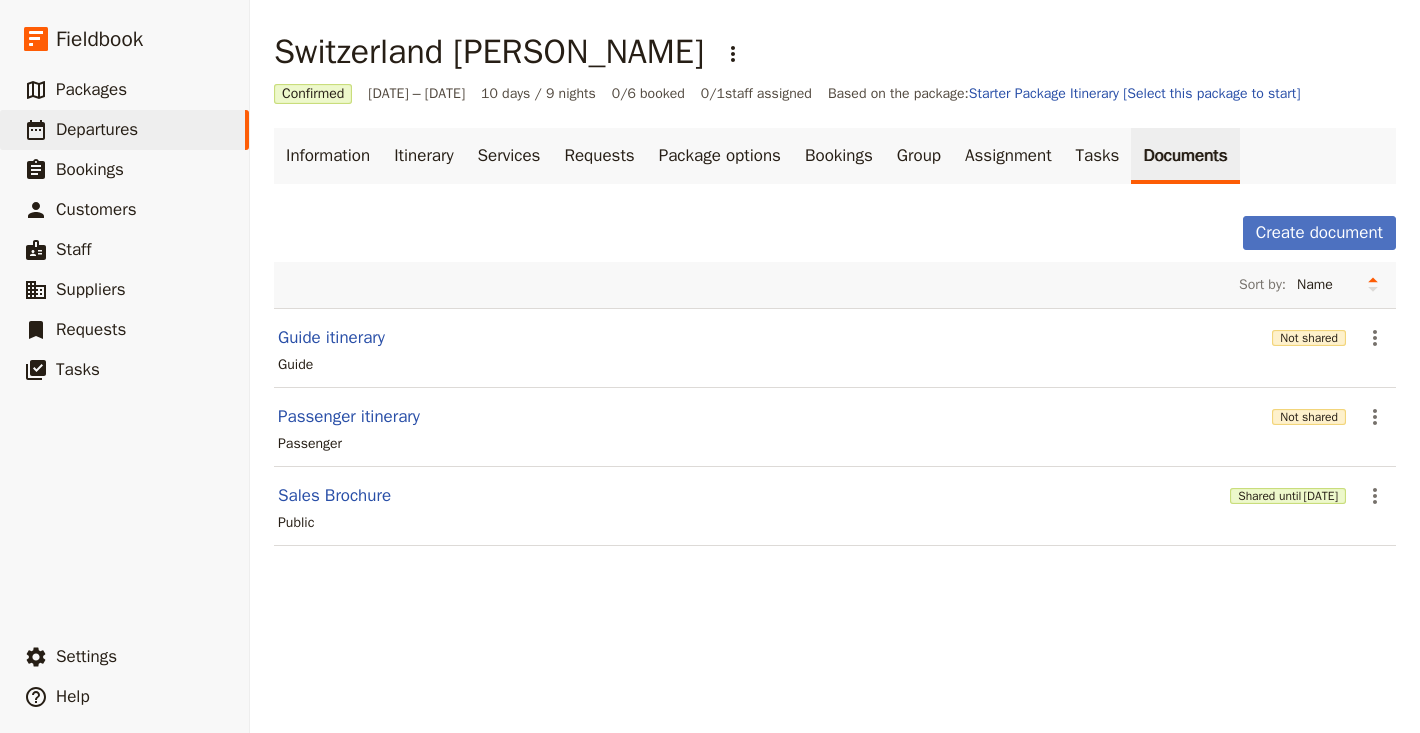 click on "Create document" at bounding box center (835, 233) 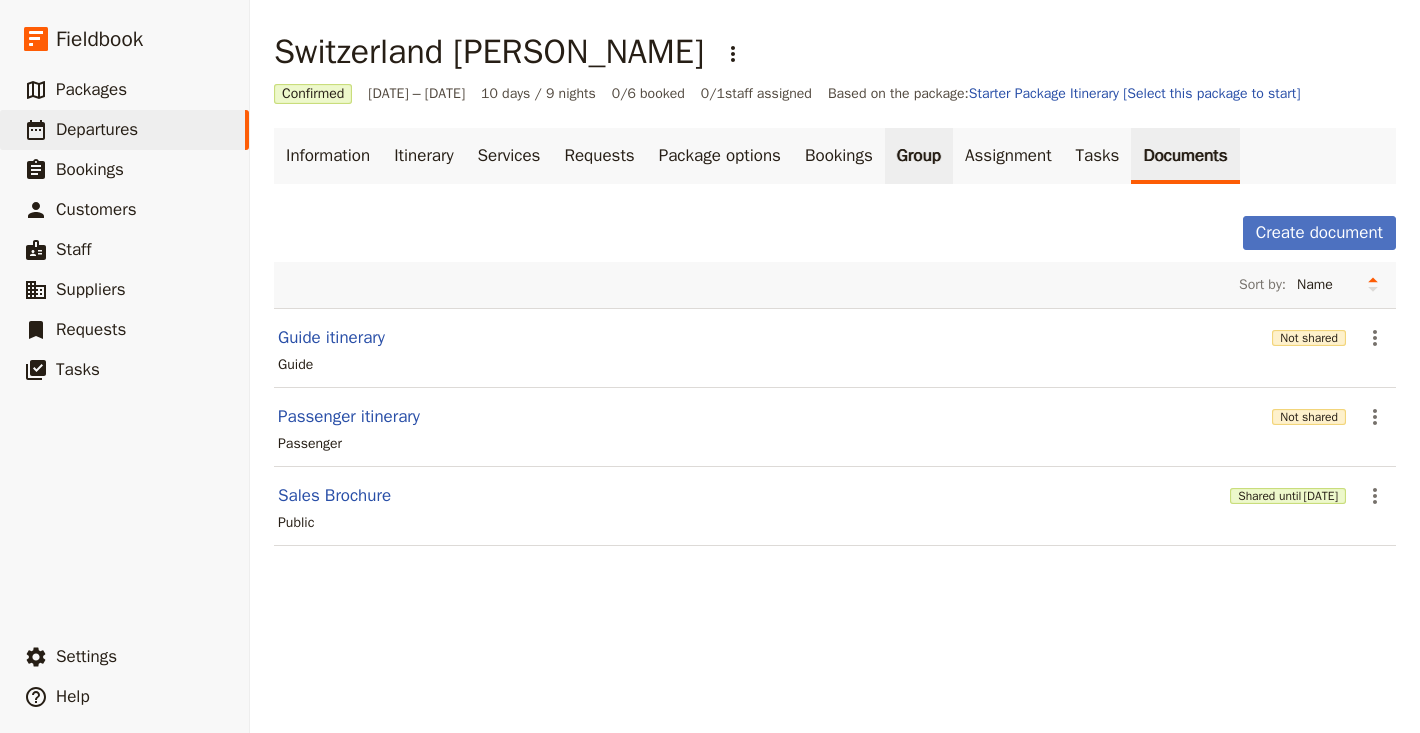 drag, startPoint x: 1023, startPoint y: 159, endPoint x: 962, endPoint y: 167, distance: 61.522354 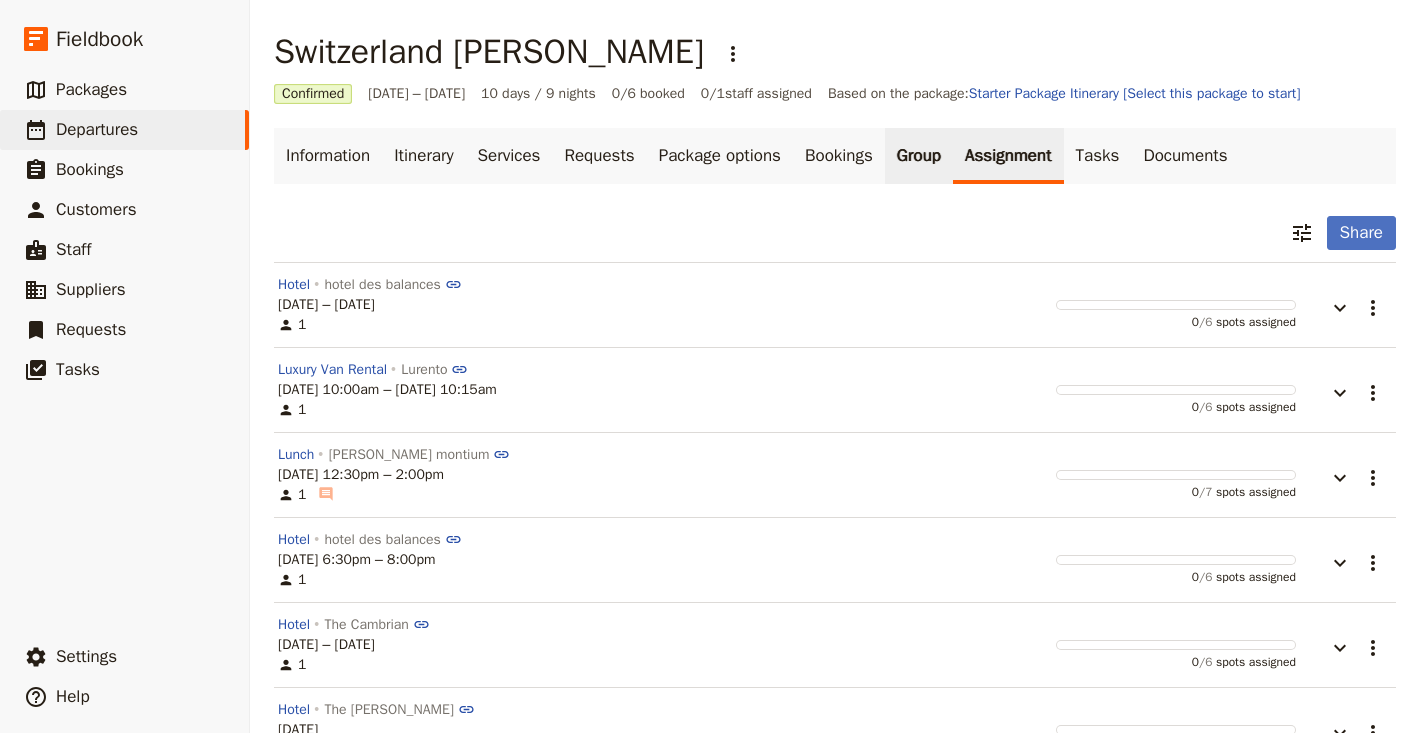 click on "Group" at bounding box center [919, 156] 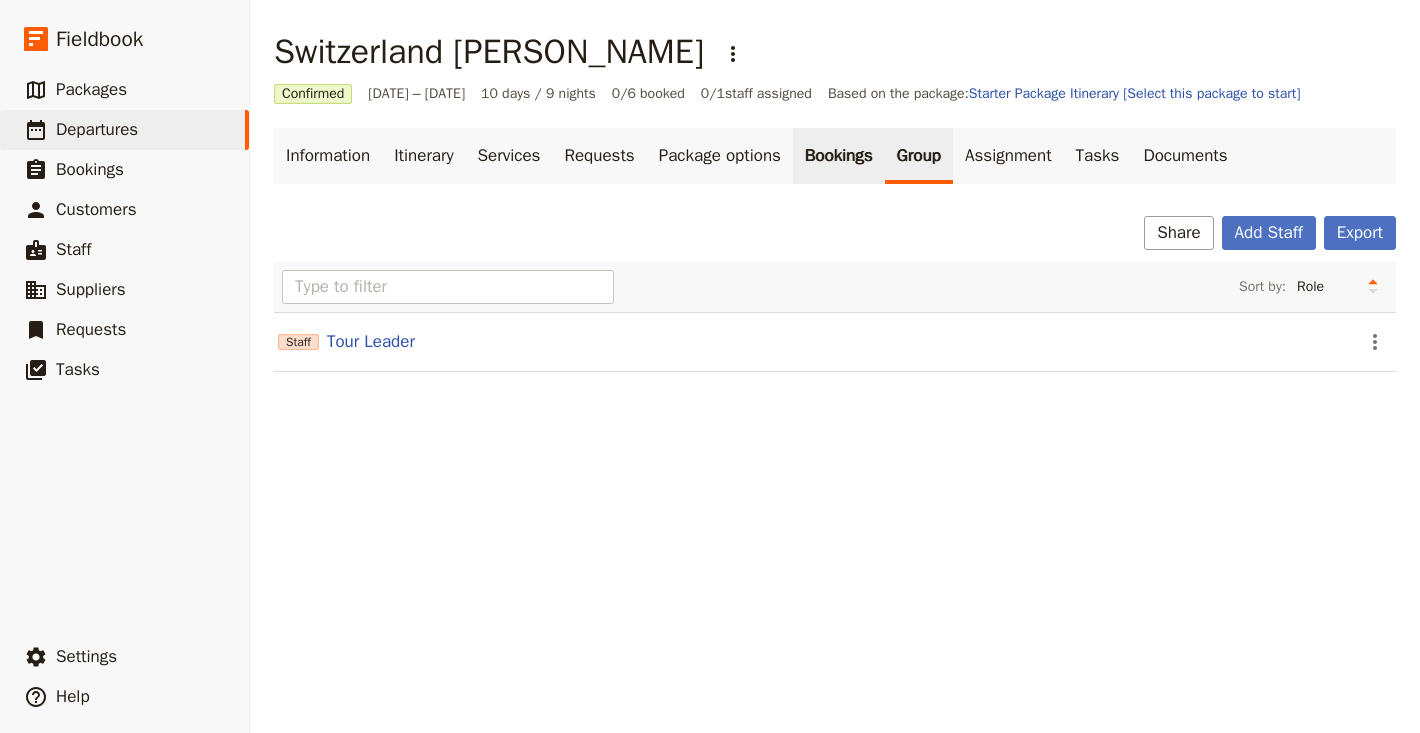 click on "Bookings" at bounding box center (839, 156) 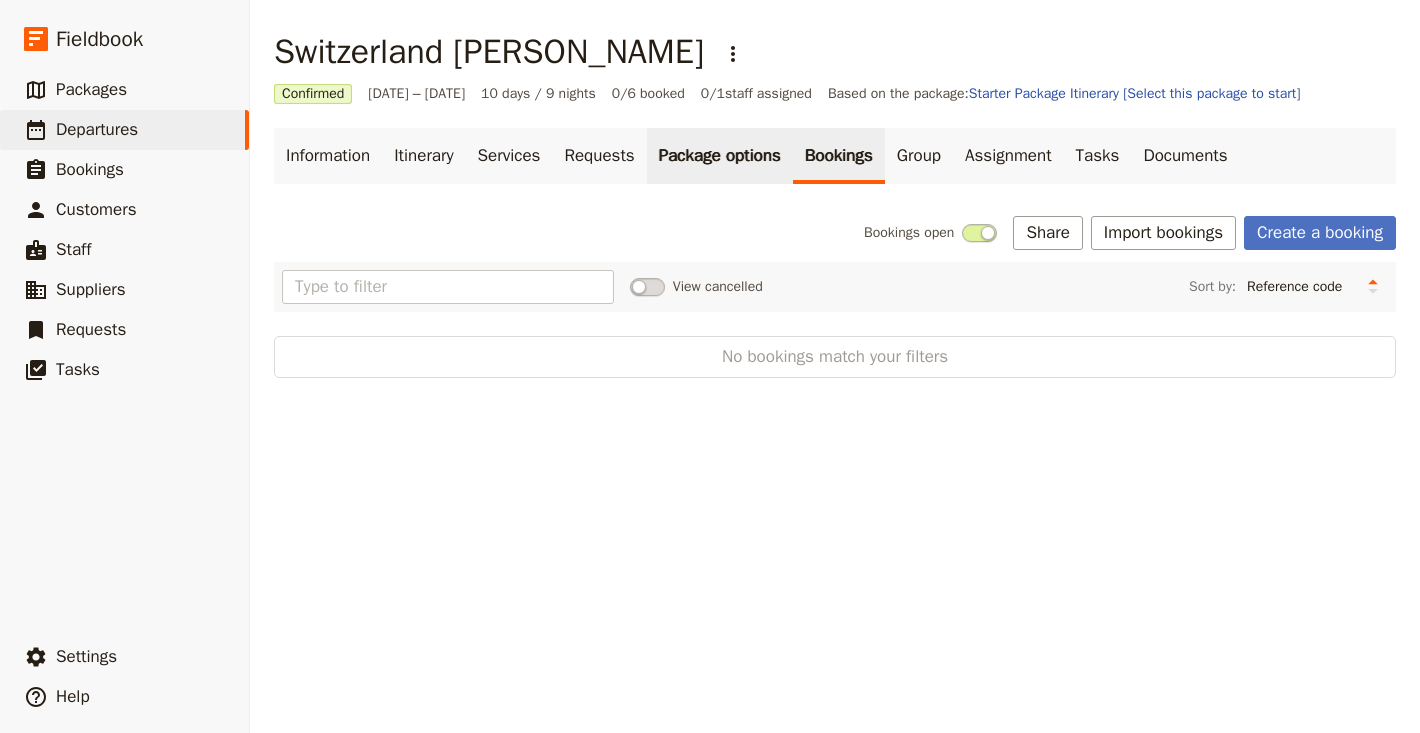 click on "Package options" at bounding box center (720, 156) 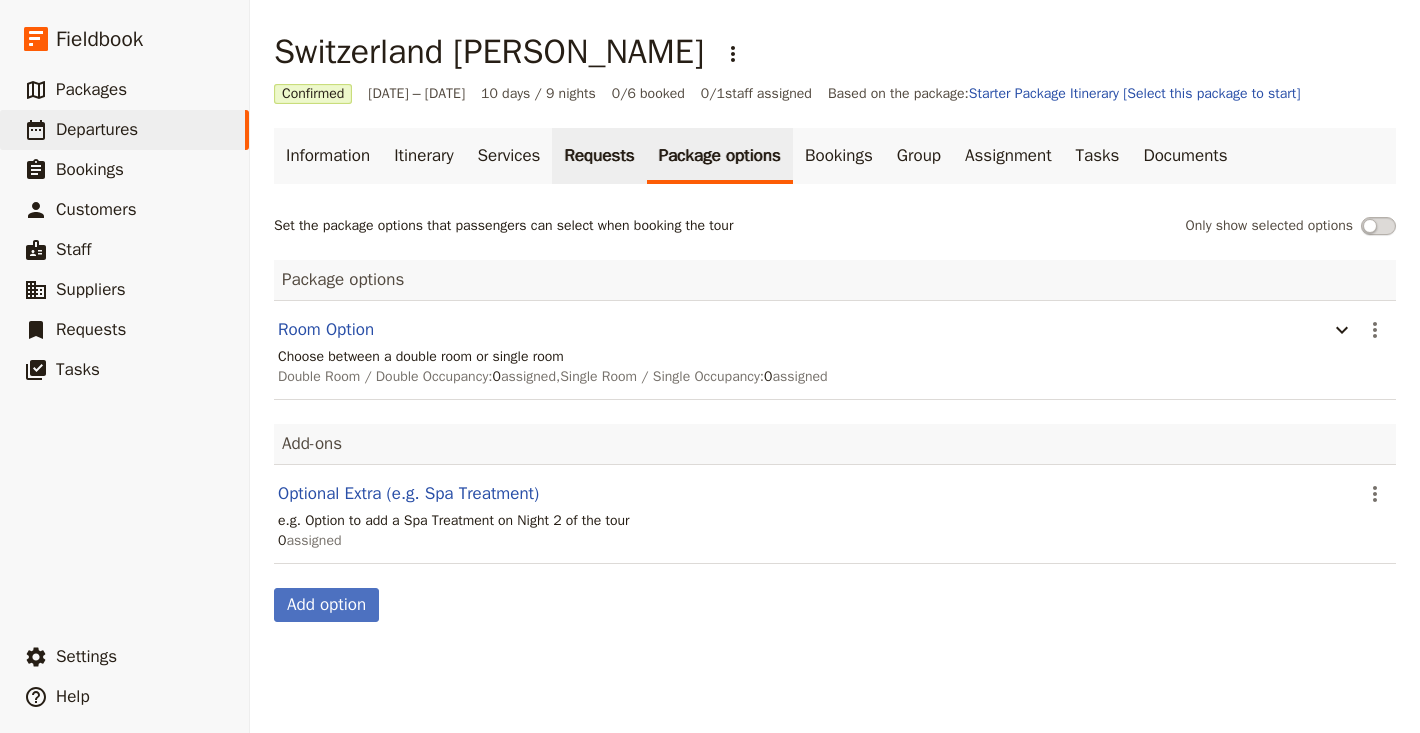 click on "Requests" at bounding box center (599, 156) 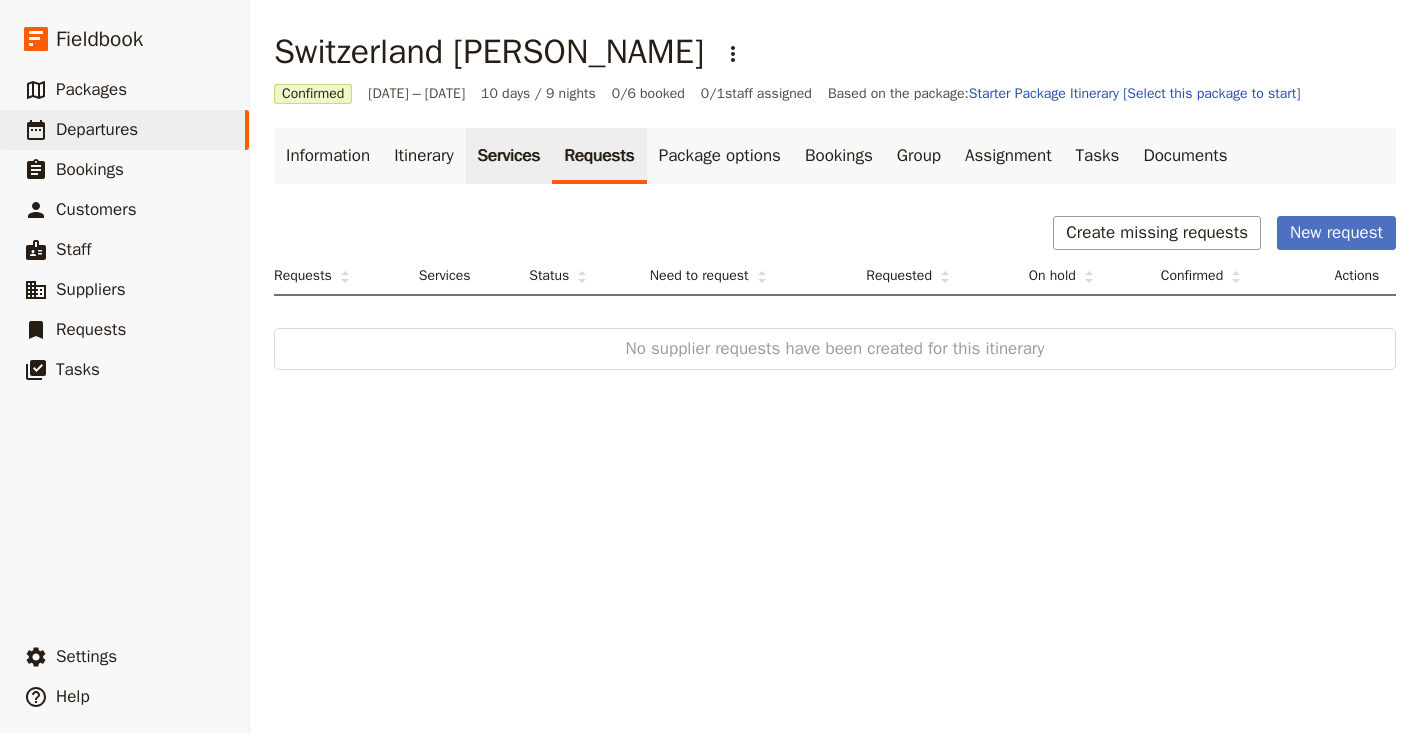 click on "Services" at bounding box center (509, 156) 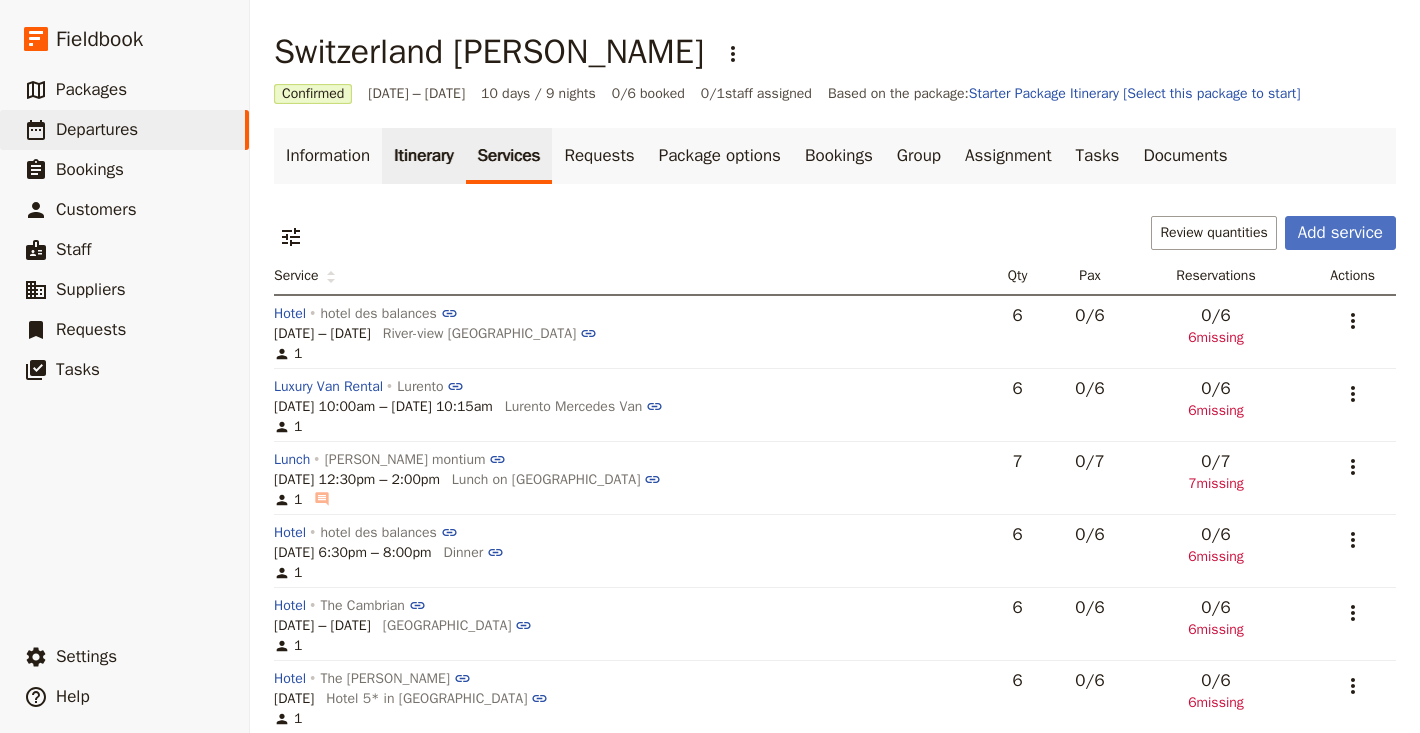 click on "Itinerary" at bounding box center (423, 156) 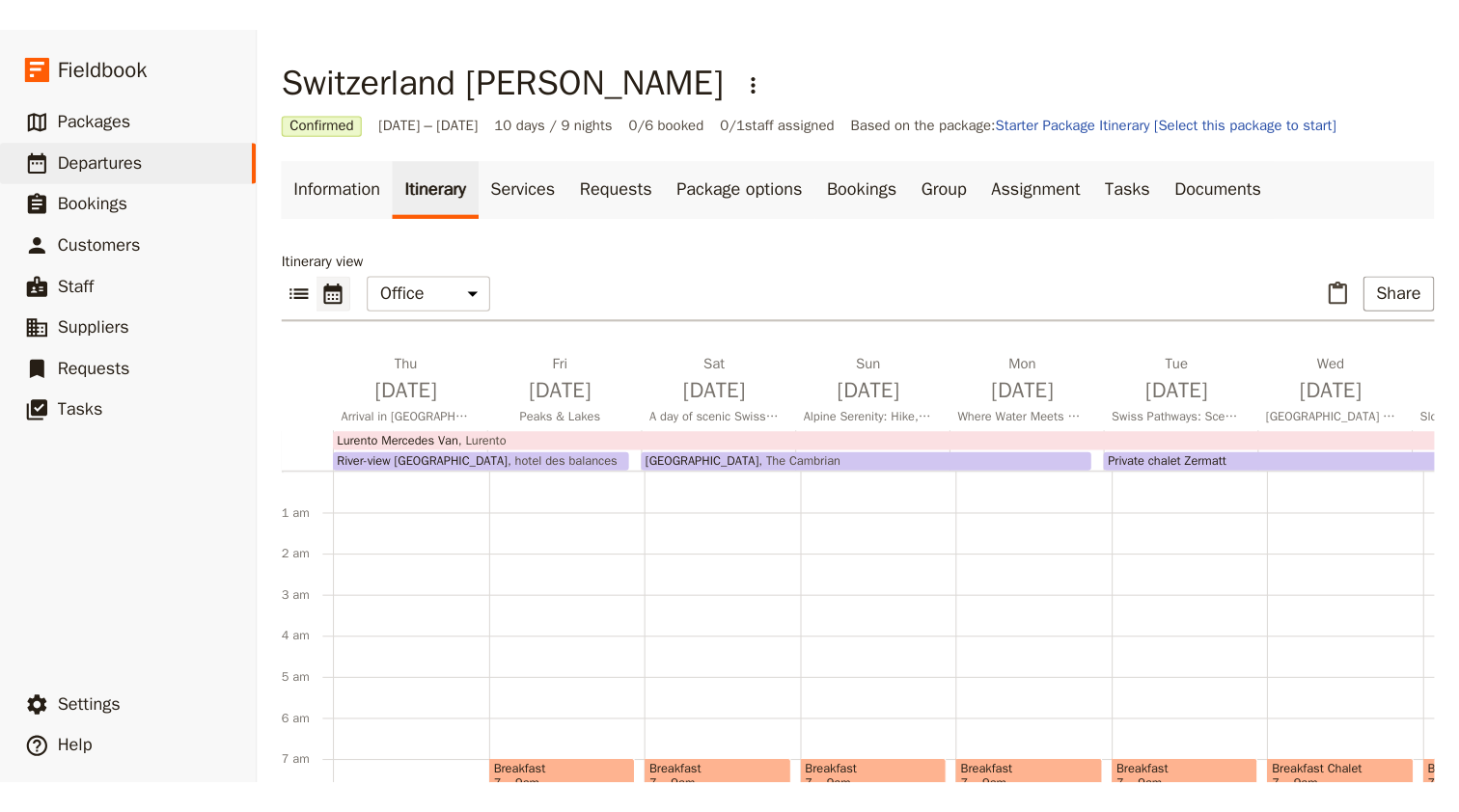 scroll, scrollTop: 251, scrollLeft: 0, axis: vertical 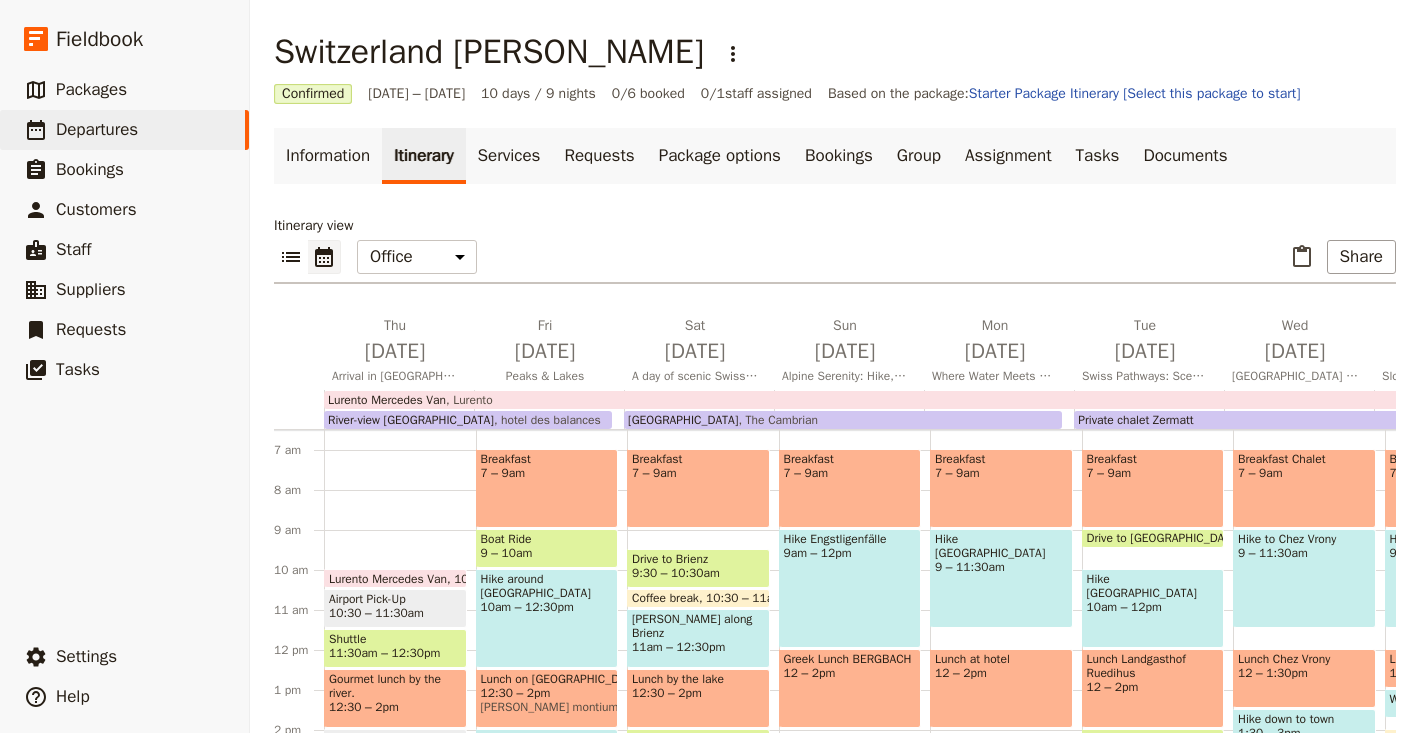 click on "Information Itinerary Services Requests Package options Bookings Group Assignment Tasks Documents Itinerary view ​ ​ Office Guide Passenger Sales ​ Share [DATE] Arrival in [GEOGRAPHIC_DATA] & en route to [GEOGRAPHIC_DATA] [DATE] Peaks & Lakes [DATE] A day of scenic Swiss adventure [DATE] Alpine Serenity: Hike, Rest, and Wonder in [GEOGRAPHIC_DATA] [DATE] Where Water Meets Sky: A Curated Swiss Experience [DATE] Swiss Pathways: Scenic Trails & Timeless Villages [DATE] [GEOGRAPHIC_DATA] in Style: Nature, Comfort & Quiet Luxury [DATE] Slow Travel in the [GEOGRAPHIC_DATA]: Lakes, Forests & Mountain Light [DATE] From [GEOGRAPHIC_DATA] best-view to [GEOGRAPHIC_DATA]  [DATE] Good bye & until next time River-view old town hotel hotel des balances [GEOGRAPHIC_DATA]  The Cambrian Private chalet [GEOGRAPHIC_DATA]* in [GEOGRAPHIC_DATA] The [PERSON_NAME] Lurento Mercedes Van Lurento 1 am 2 am 3 am 4 am 5 am 6 am 7 am 8 am 9 am 10 am 11 am 12 pm 1 pm 2 pm 3 pm 4 pm 5 pm 6 pm 7 pm 8 pm 9 pm 10 pm 11 pm Lurento Mercedes Van Golf" at bounding box center [835, 512] 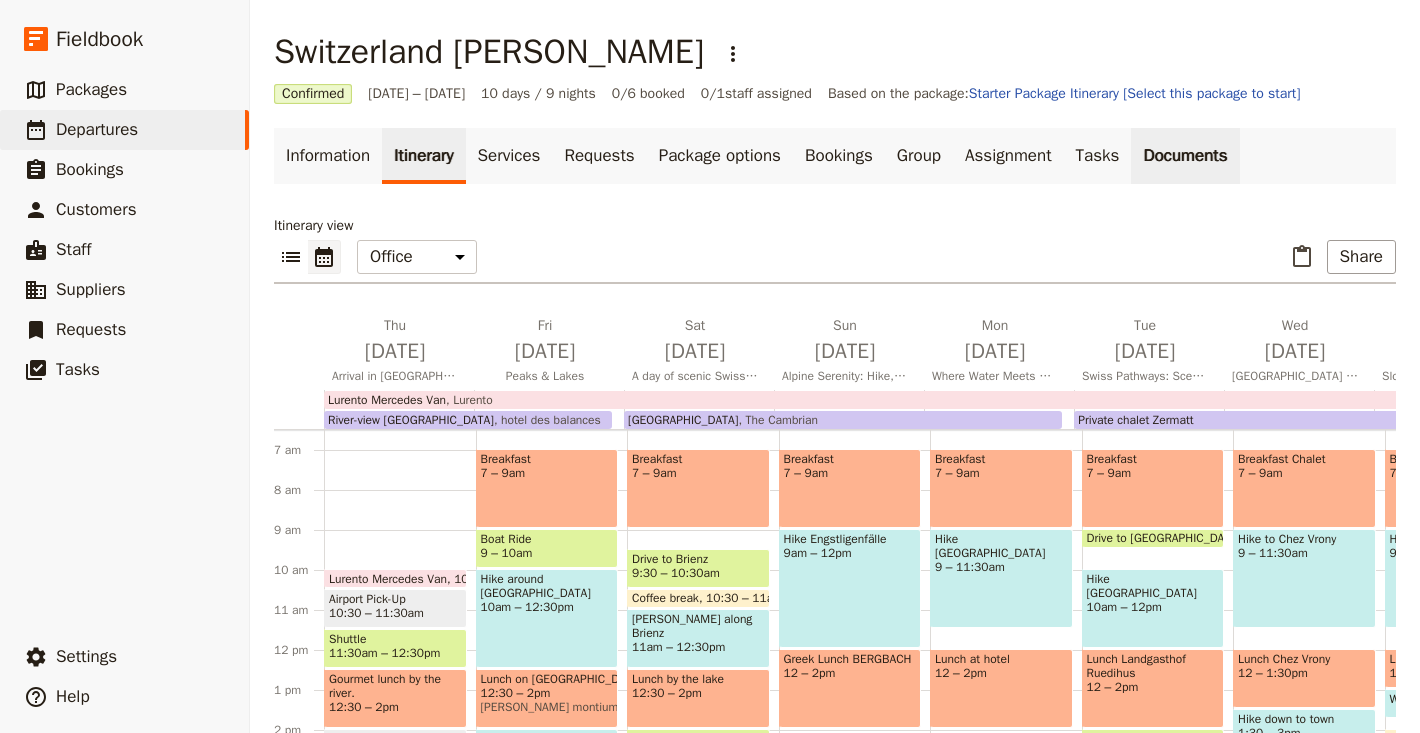 click on "Documents" at bounding box center (1185, 156) 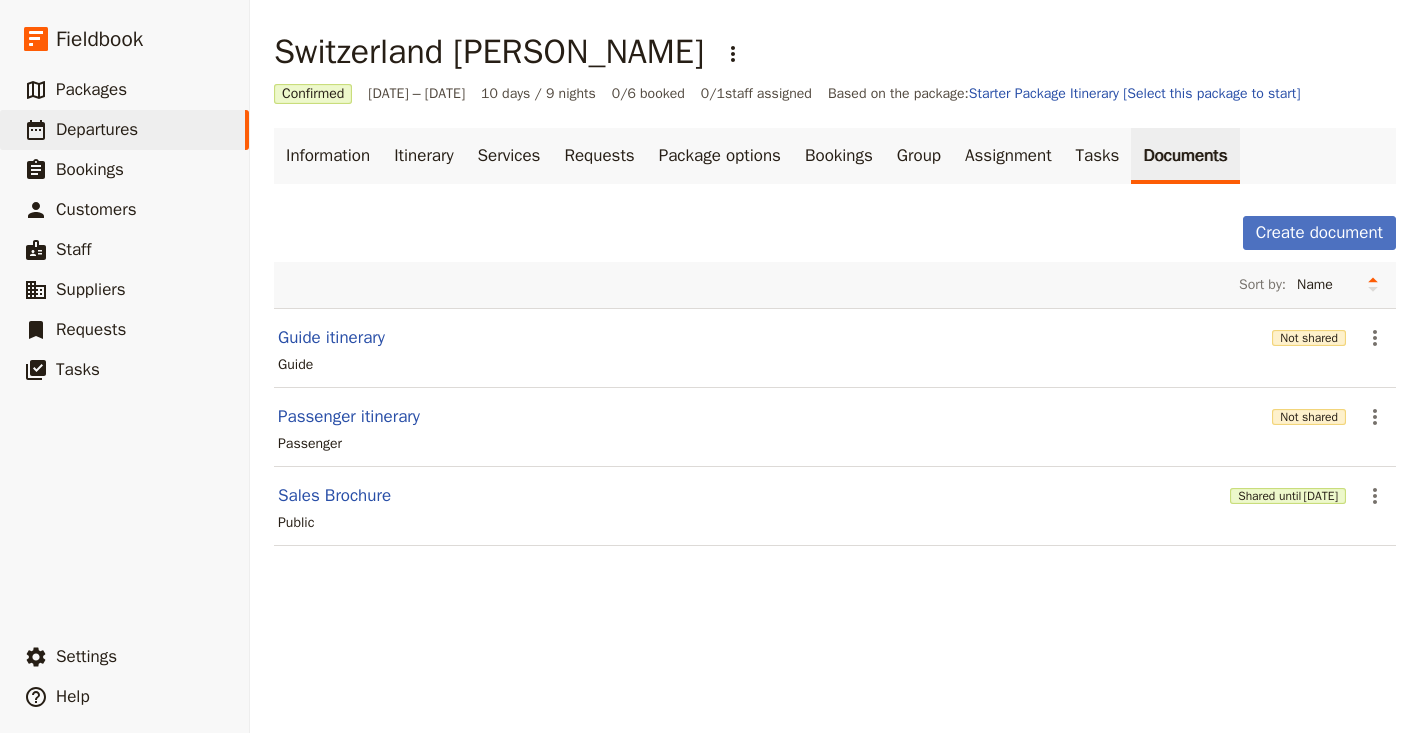 click on "Create document" at bounding box center (835, 233) 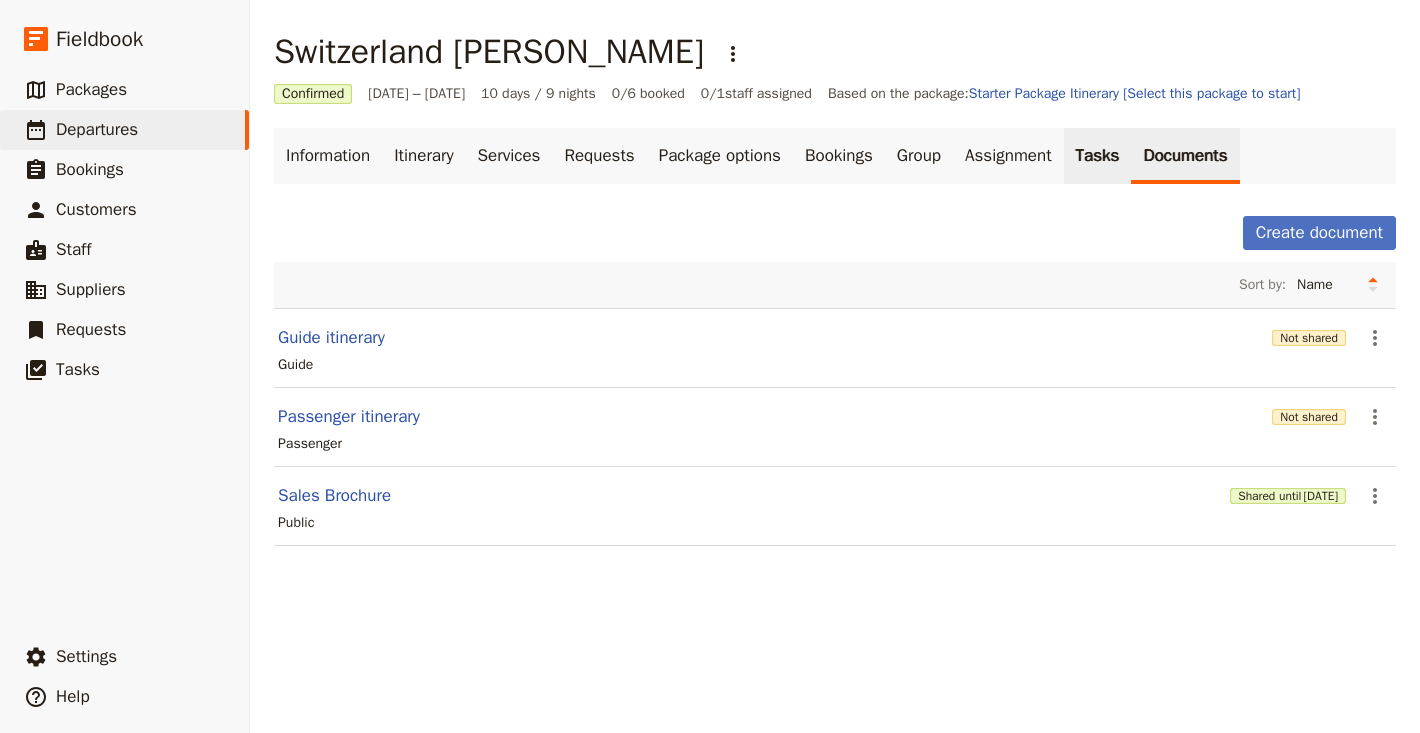 click on "Tasks" at bounding box center (1098, 156) 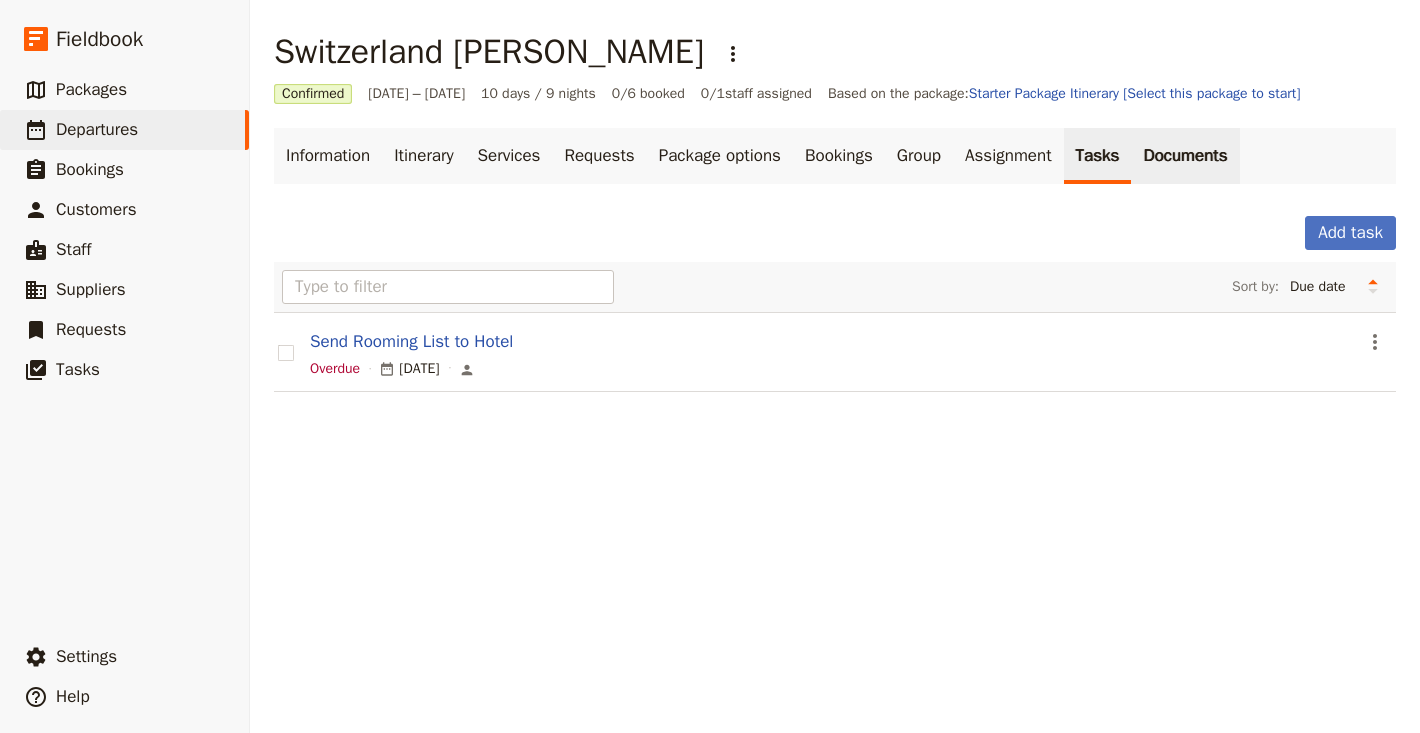 click on "Documents" at bounding box center (1185, 156) 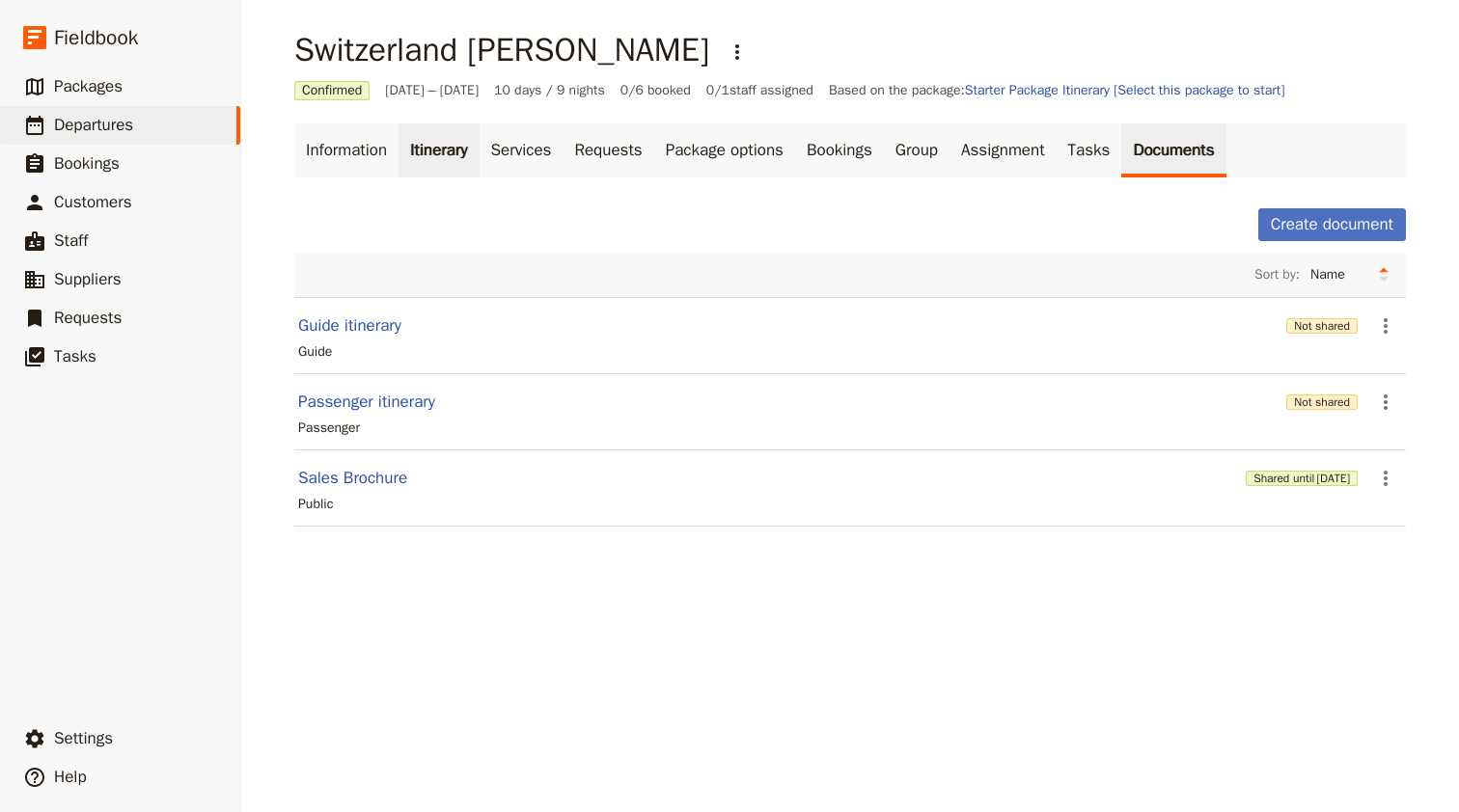 click on "Itinerary" at bounding box center (438, 150) 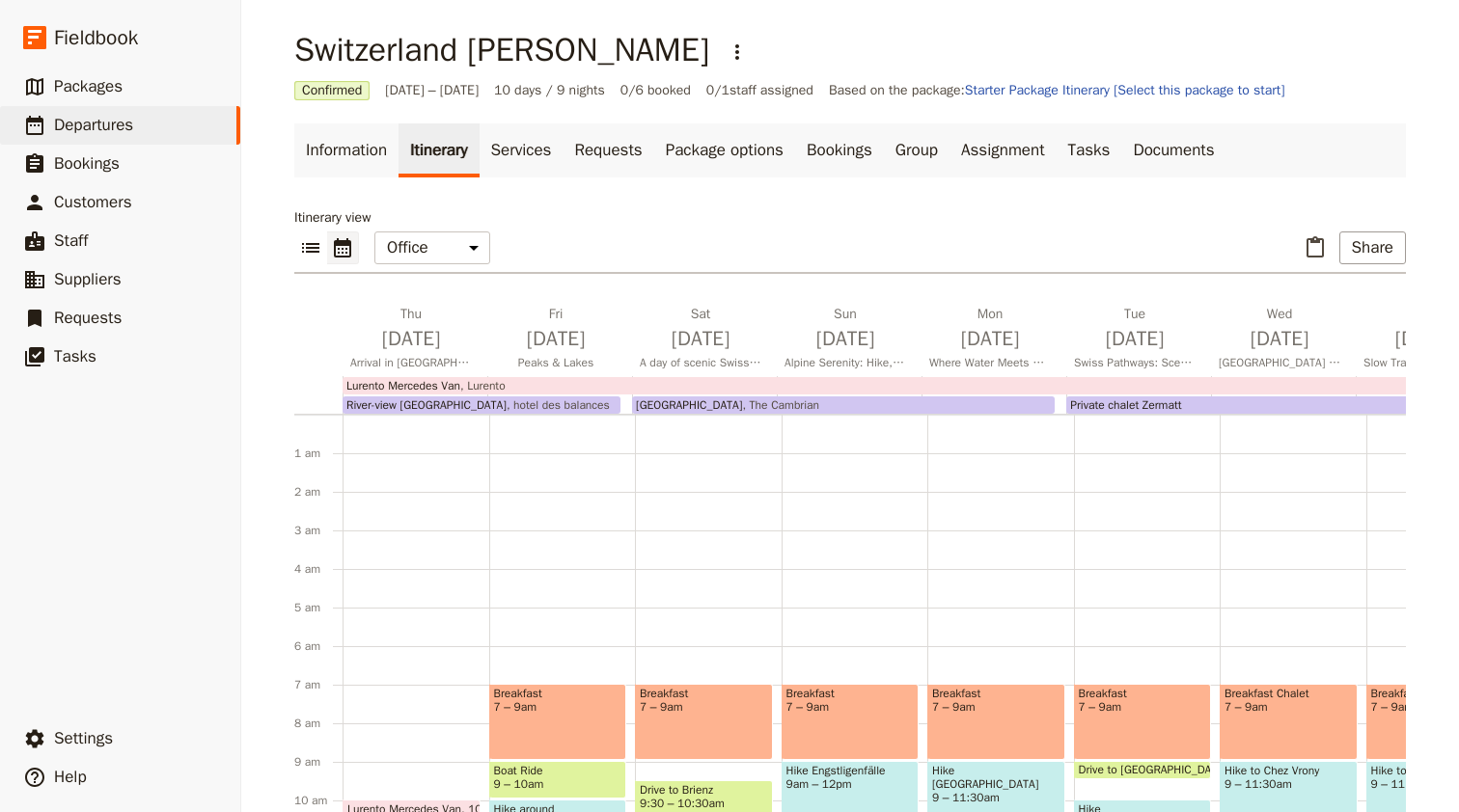 scroll, scrollTop: 251, scrollLeft: 0, axis: vertical 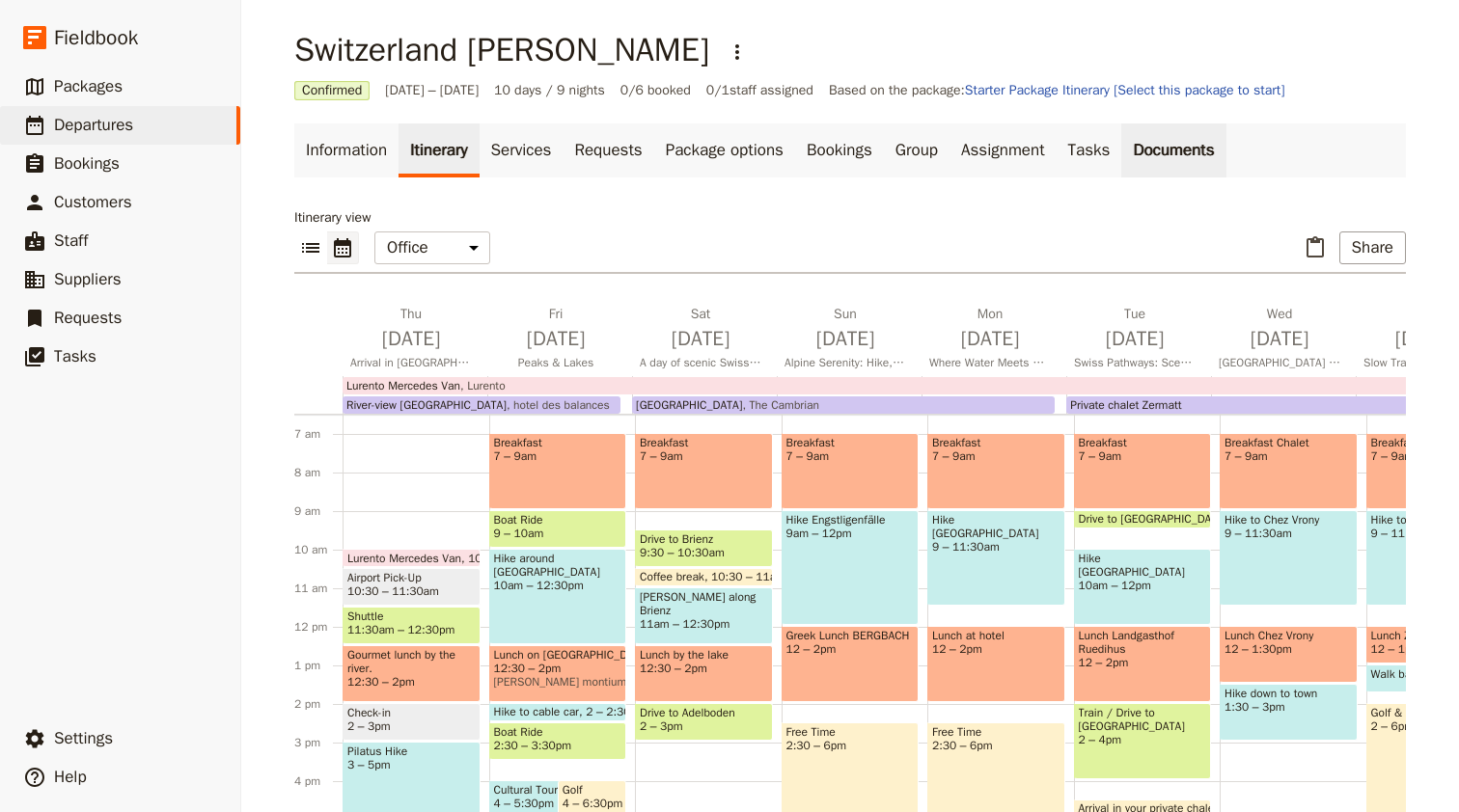 click on "Documents" at bounding box center [1173, 150] 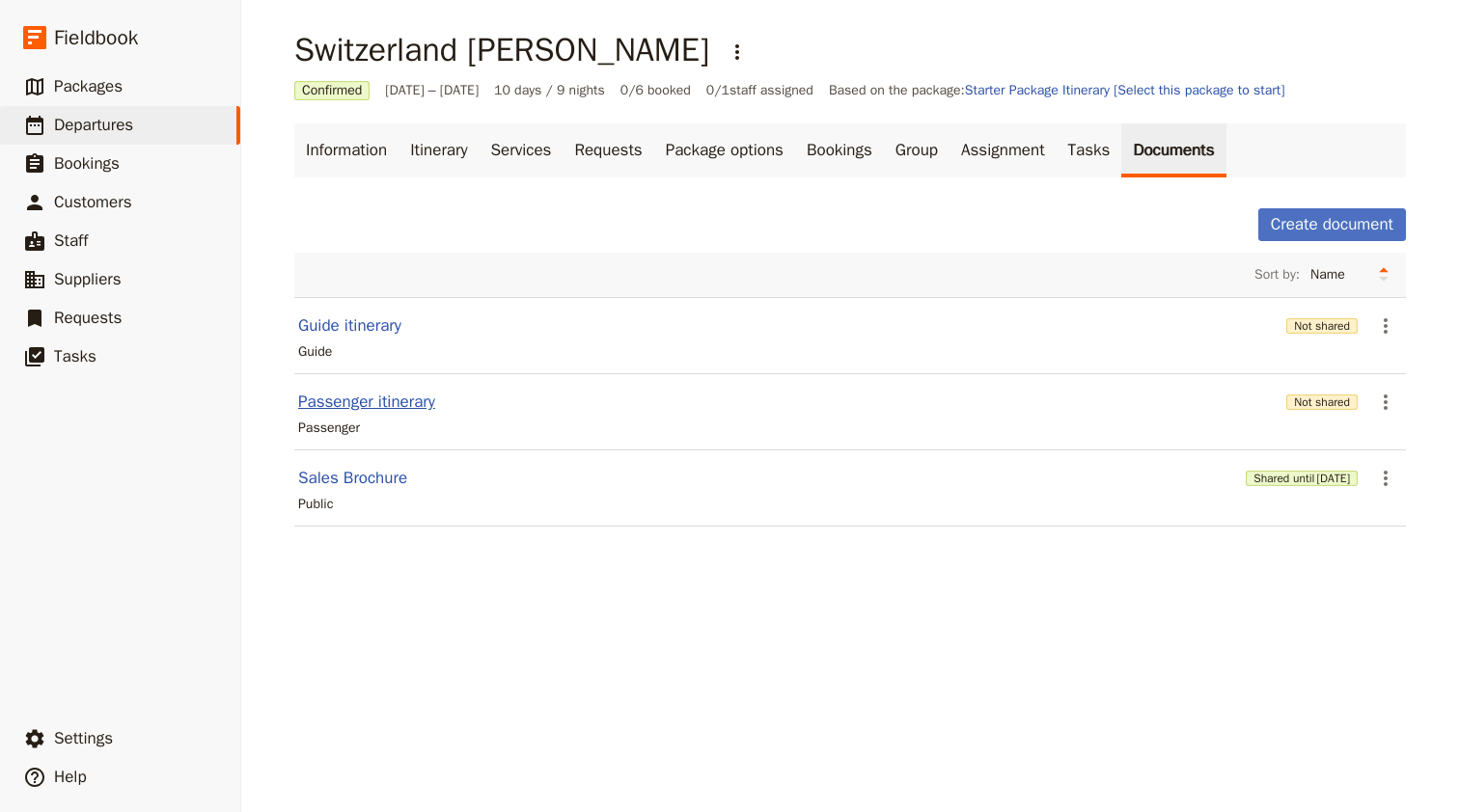 click on "Passenger itinerary" at bounding box center (367, 402) 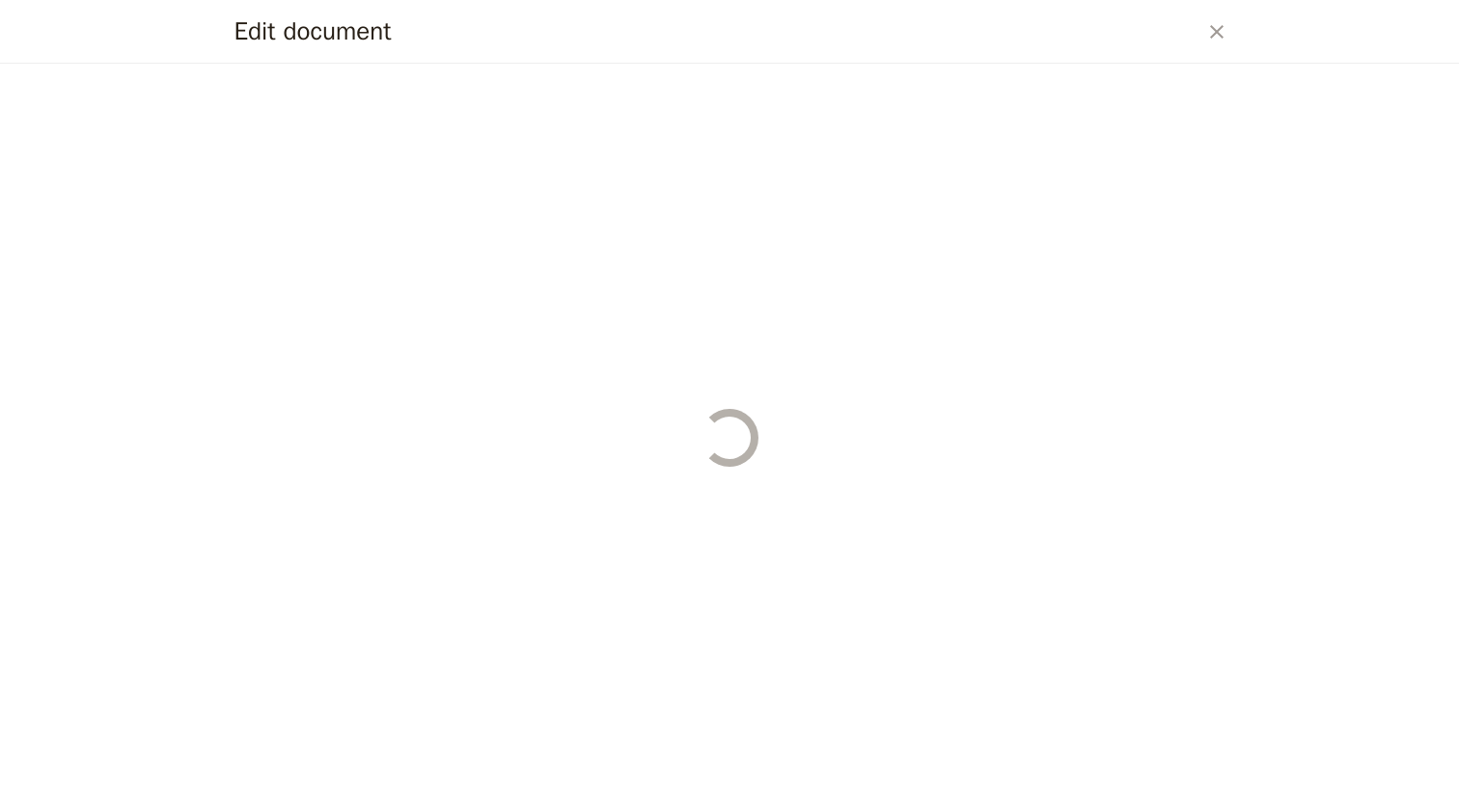 select on "PASSENGER" 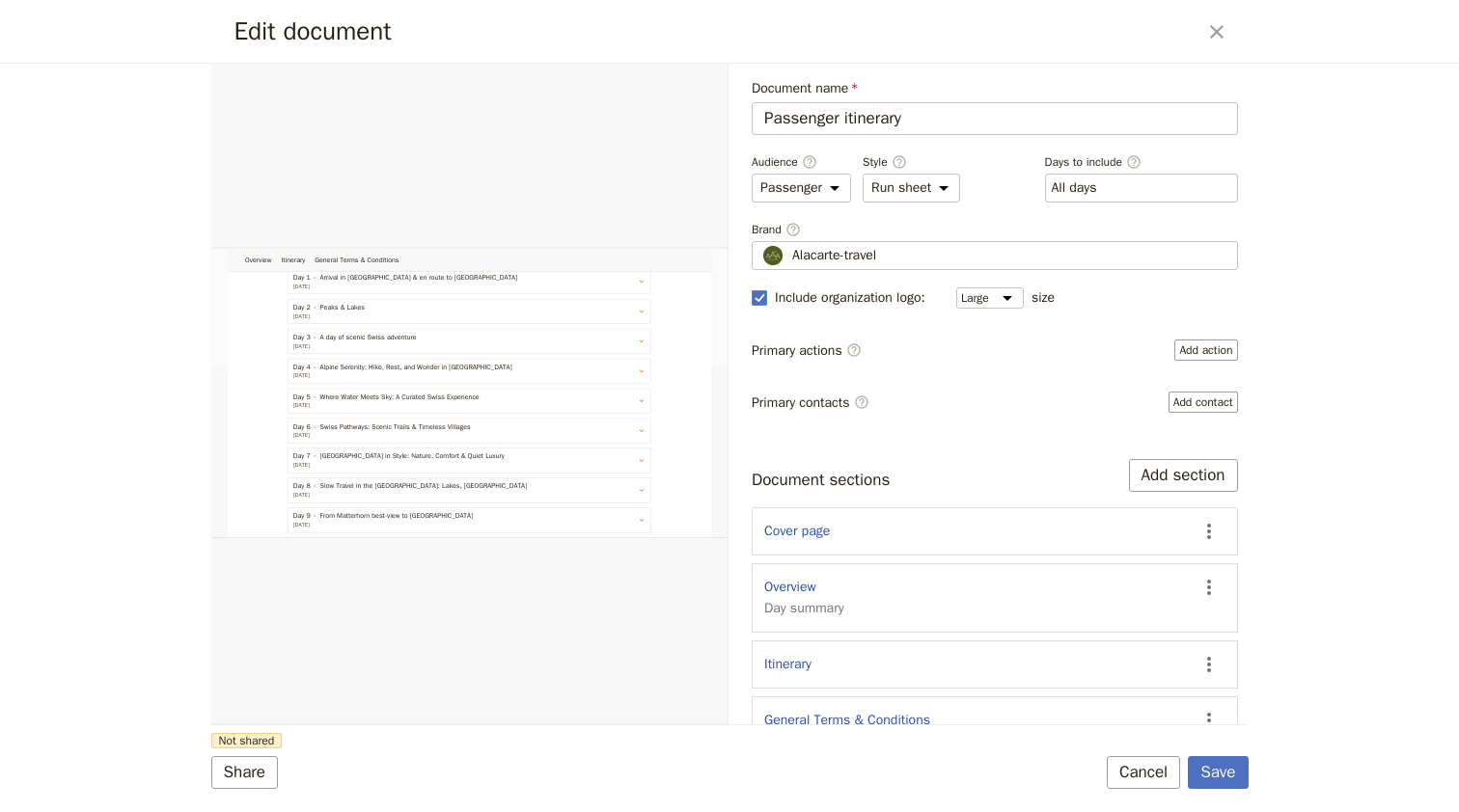 scroll, scrollTop: 488, scrollLeft: 0, axis: vertical 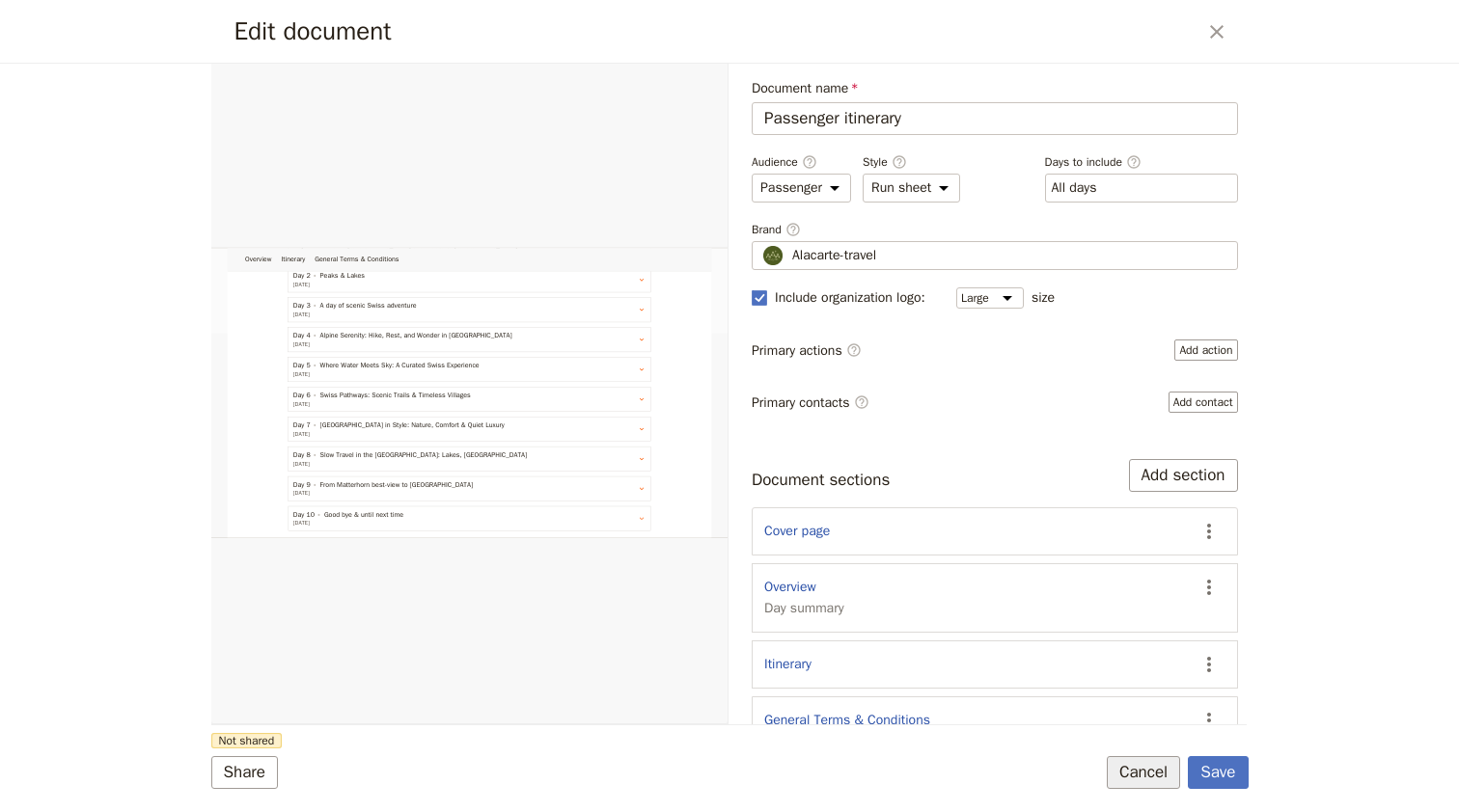 click on "Cancel" at bounding box center [1143, 772] 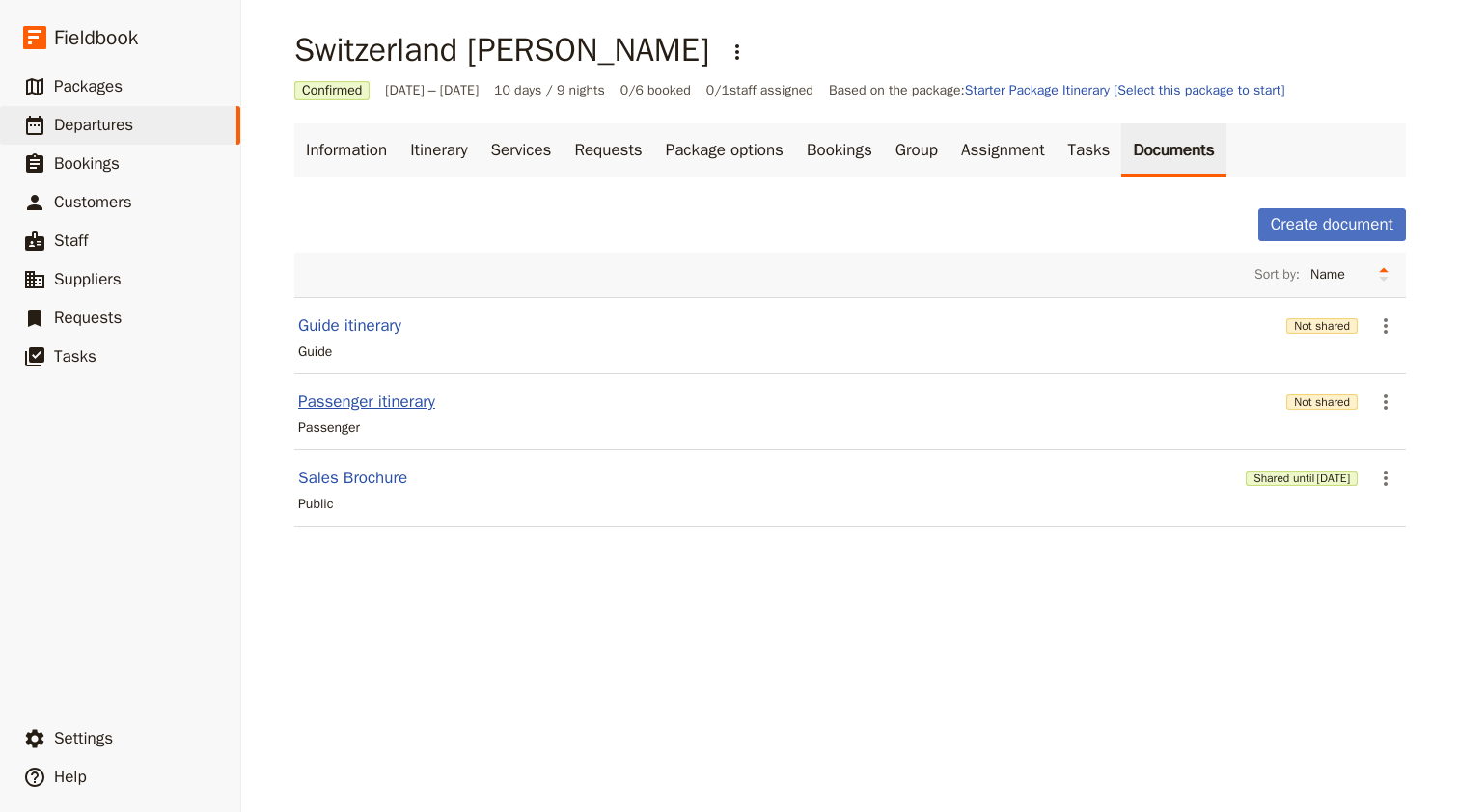 click on "Passenger itinerary" at bounding box center [367, 402] 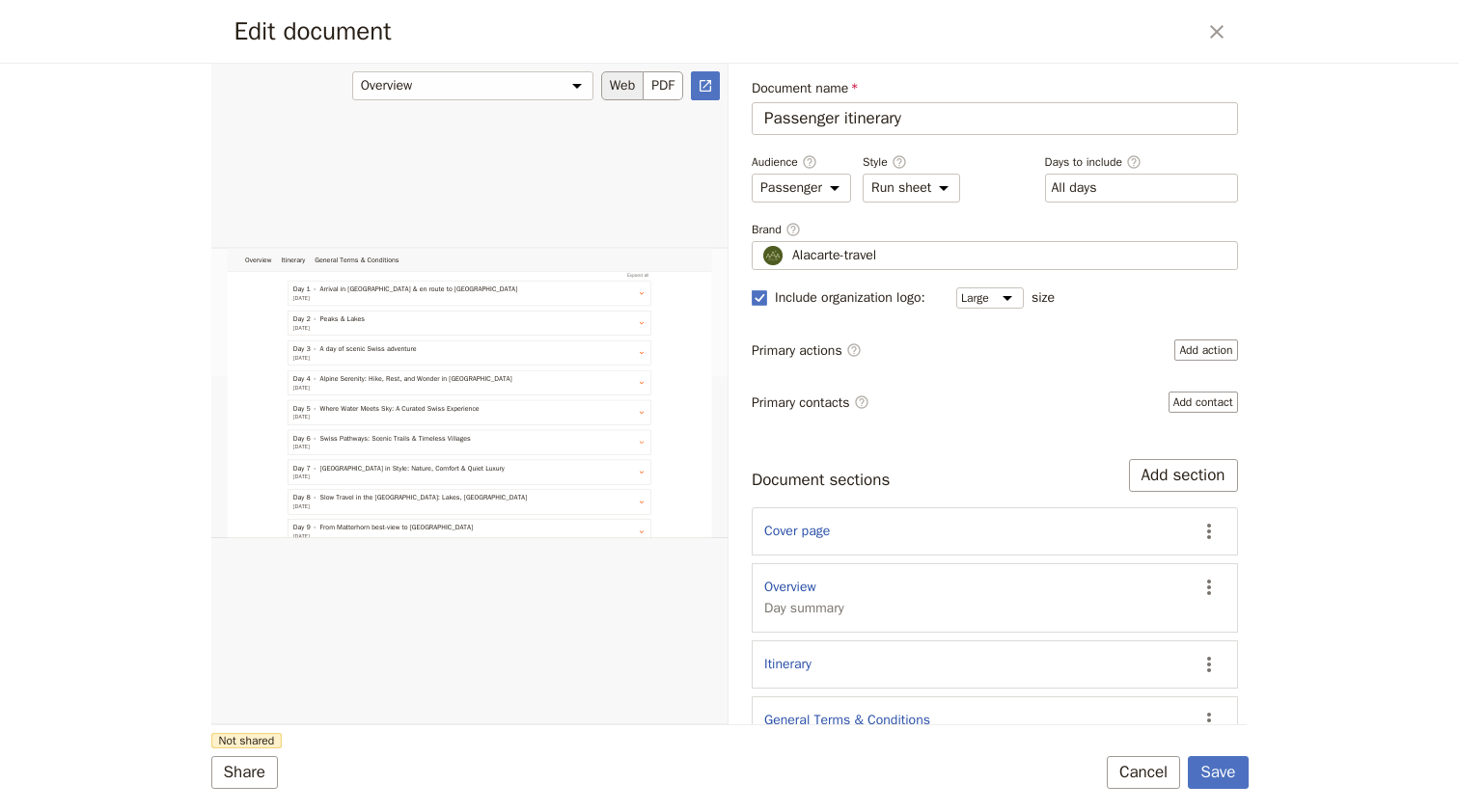 scroll, scrollTop: 542, scrollLeft: 0, axis: vertical 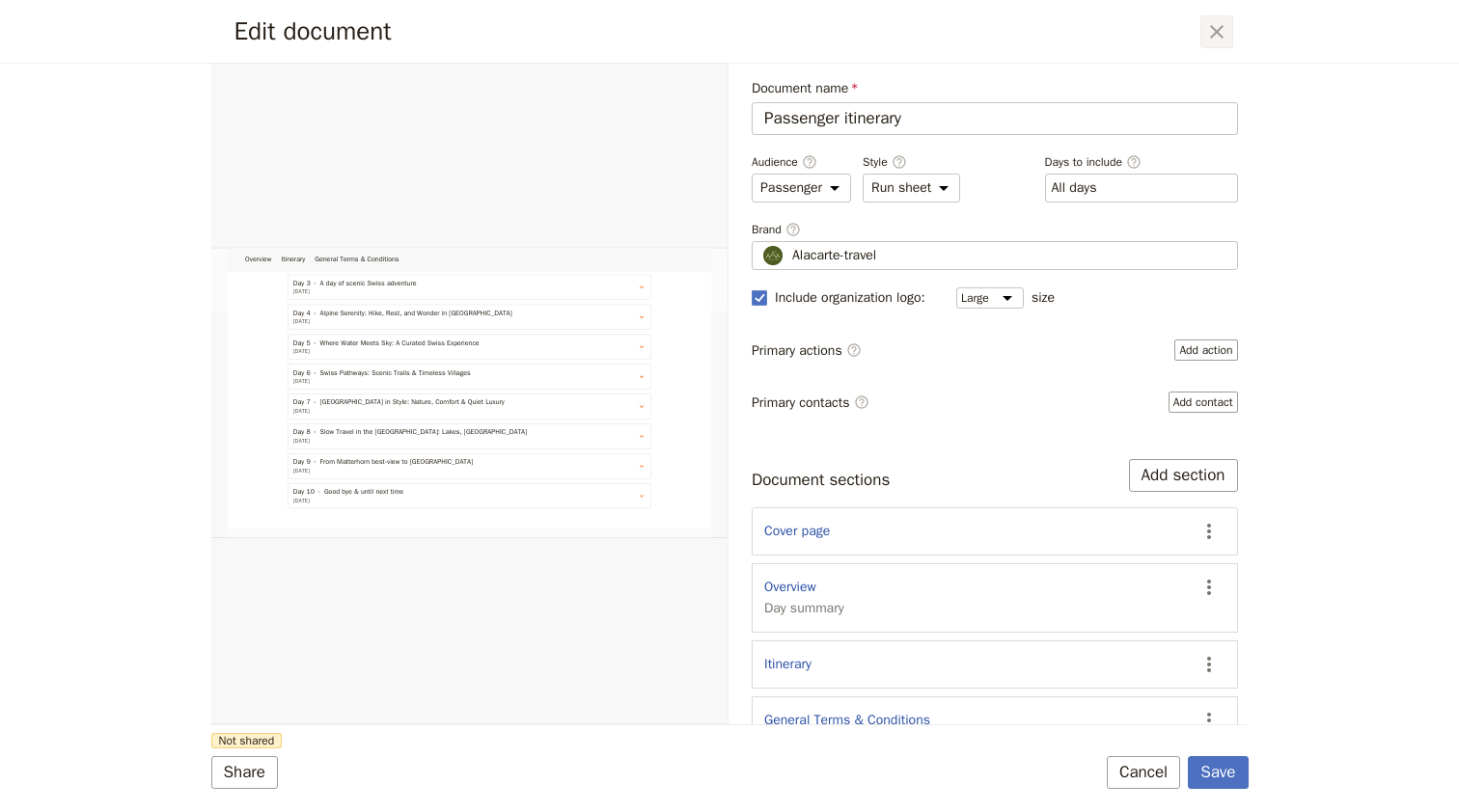 click 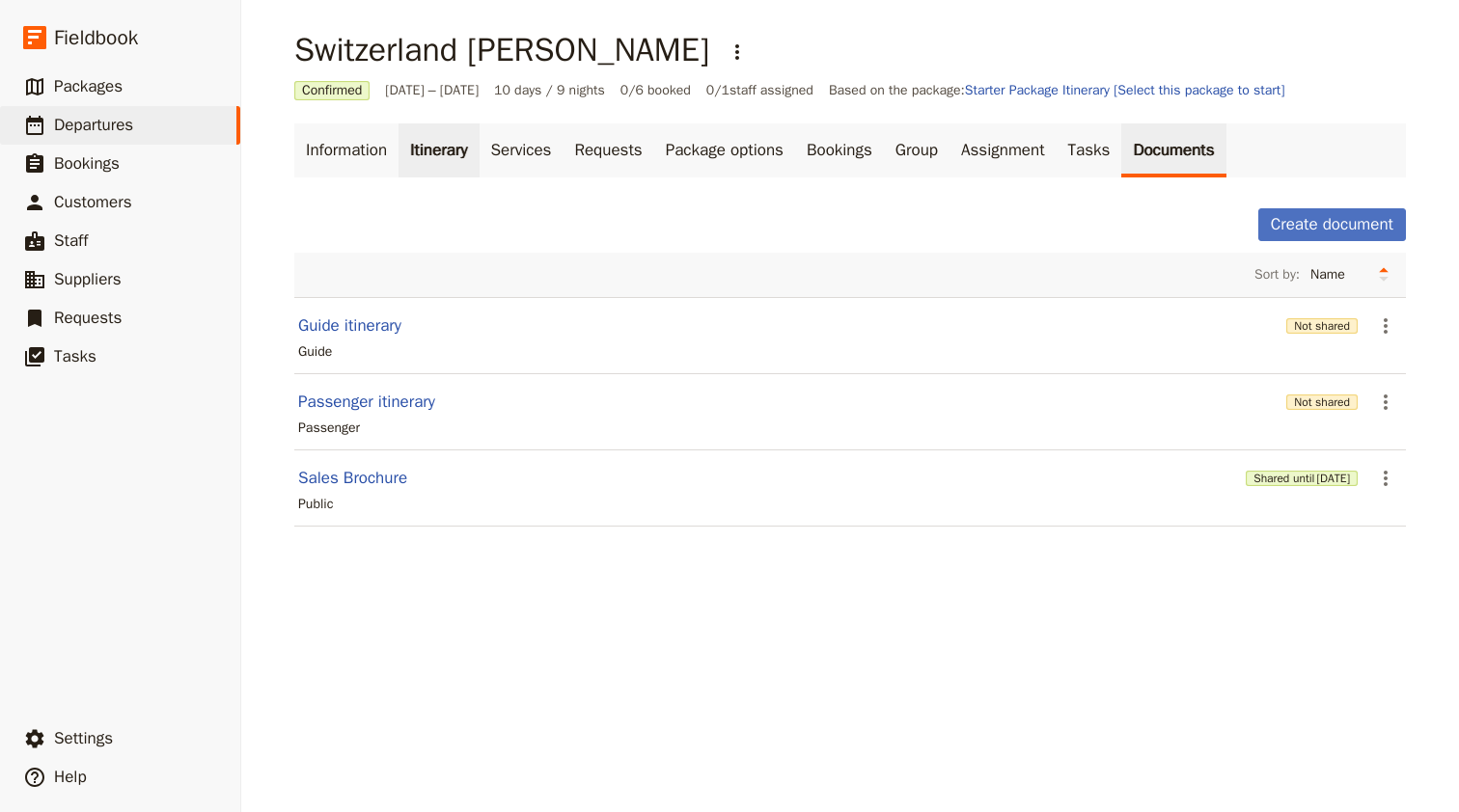 click on "Itinerary" at bounding box center (438, 150) 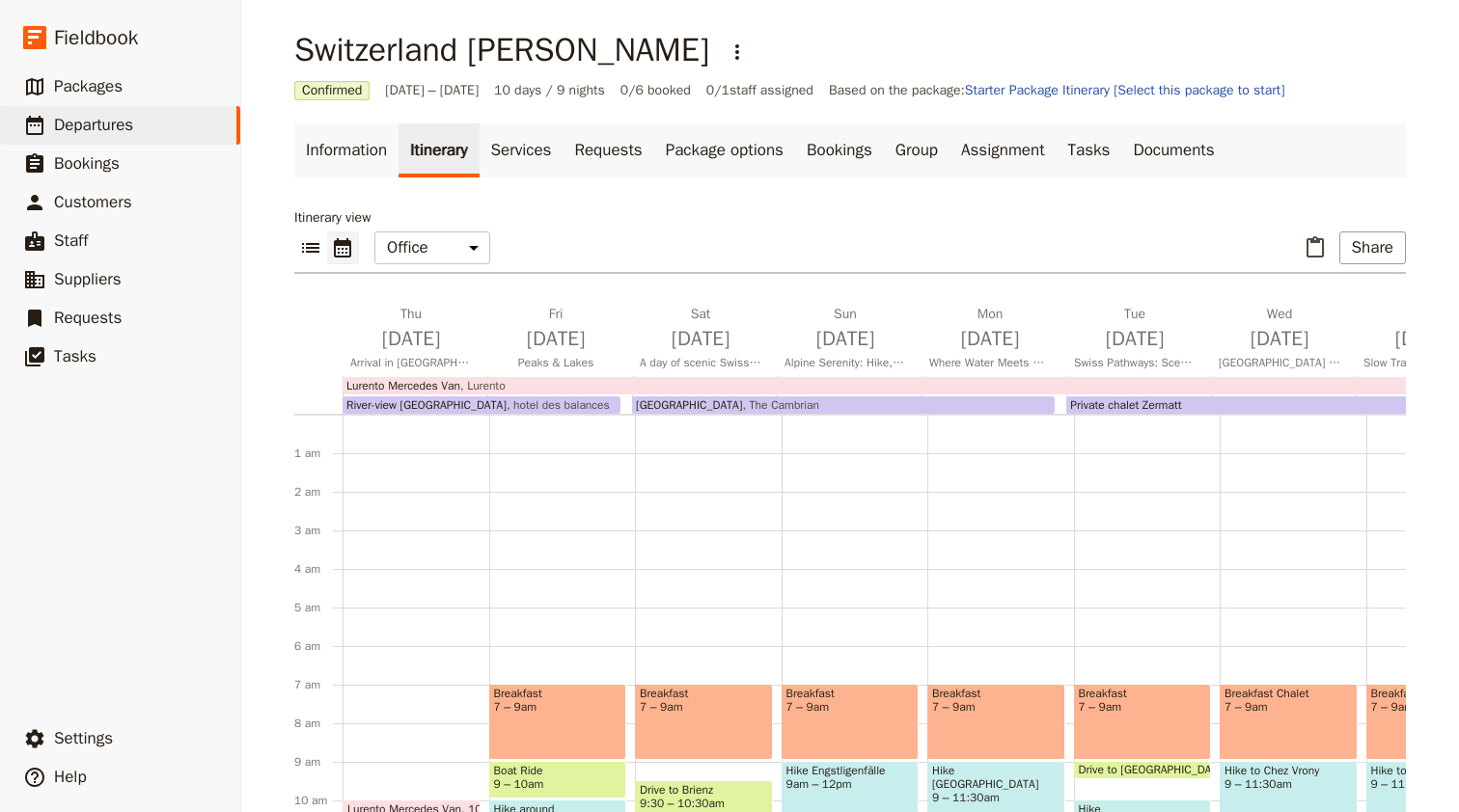 scroll, scrollTop: 251, scrollLeft: 0, axis: vertical 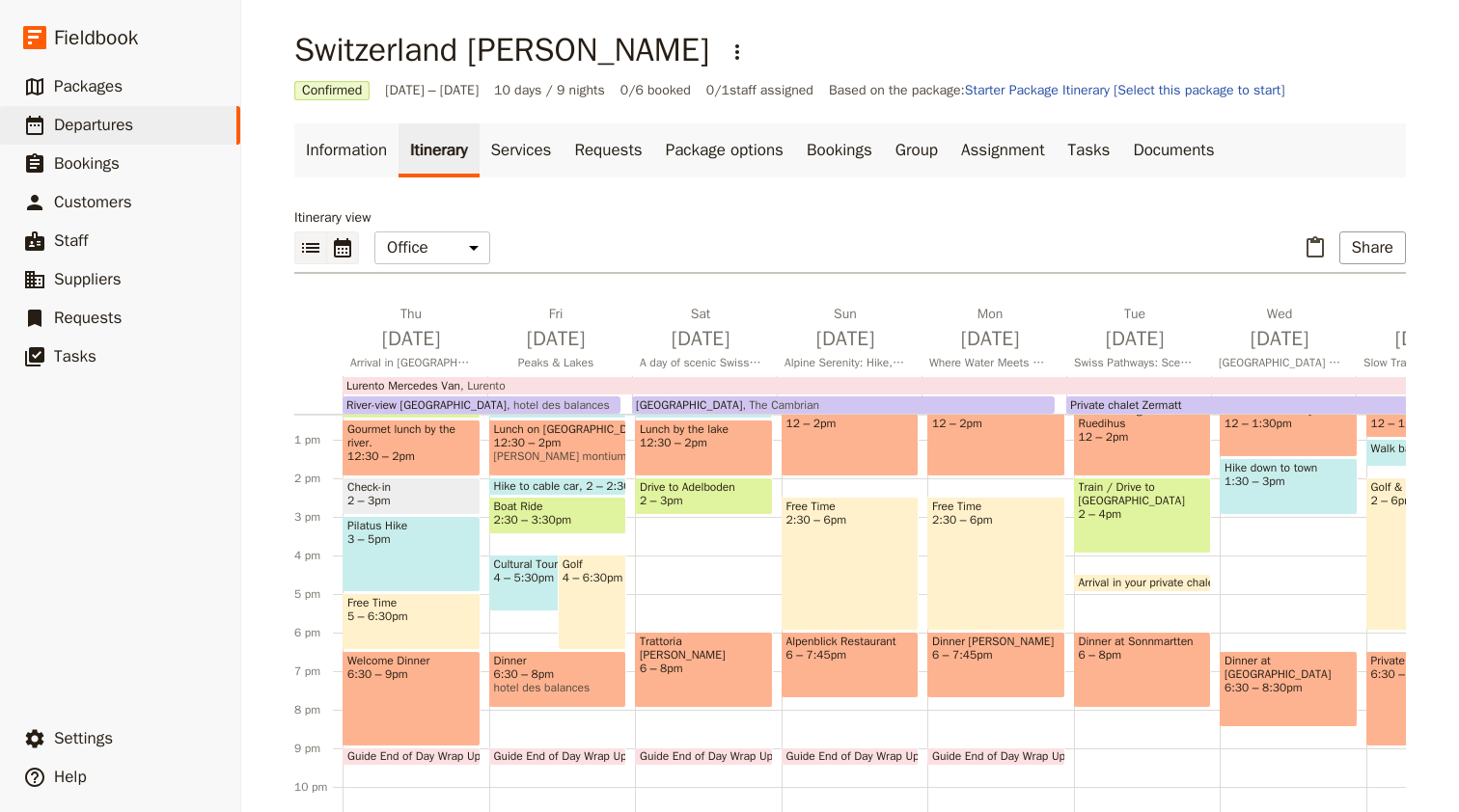 click 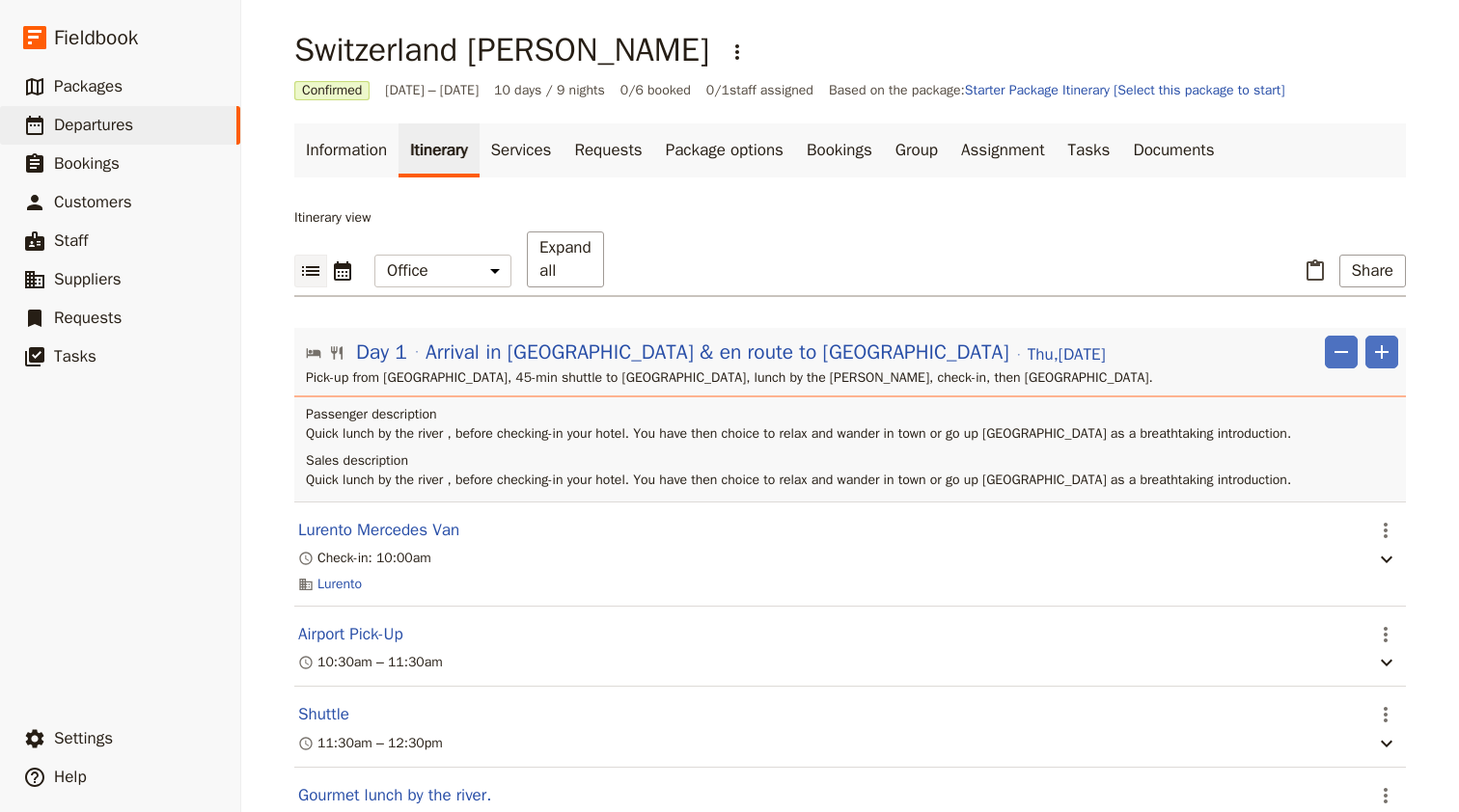 scroll, scrollTop: 41, scrollLeft: 0, axis: vertical 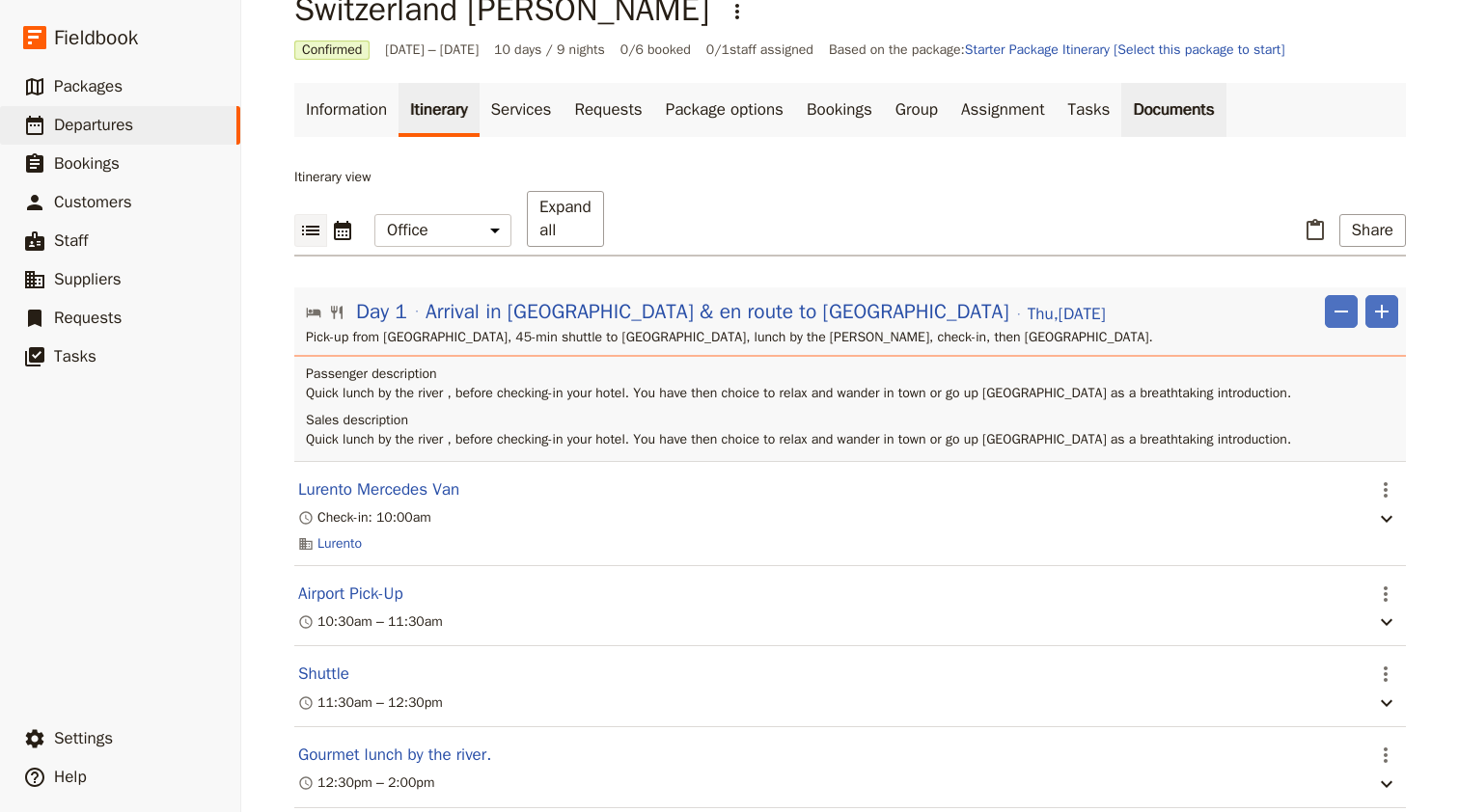 click on "Documents" at bounding box center (1173, 110) 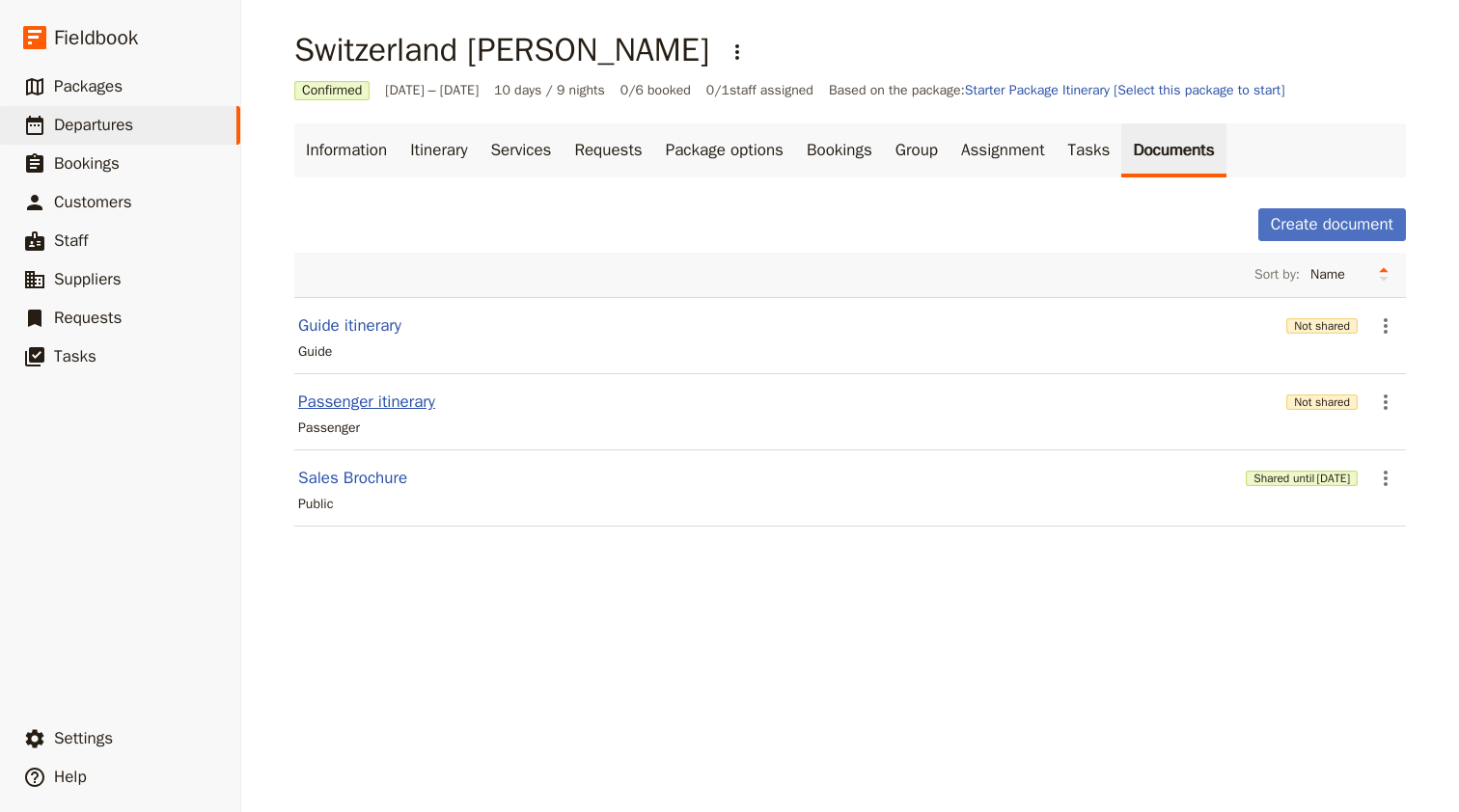 click on "Passenger itinerary" at bounding box center (367, 402) 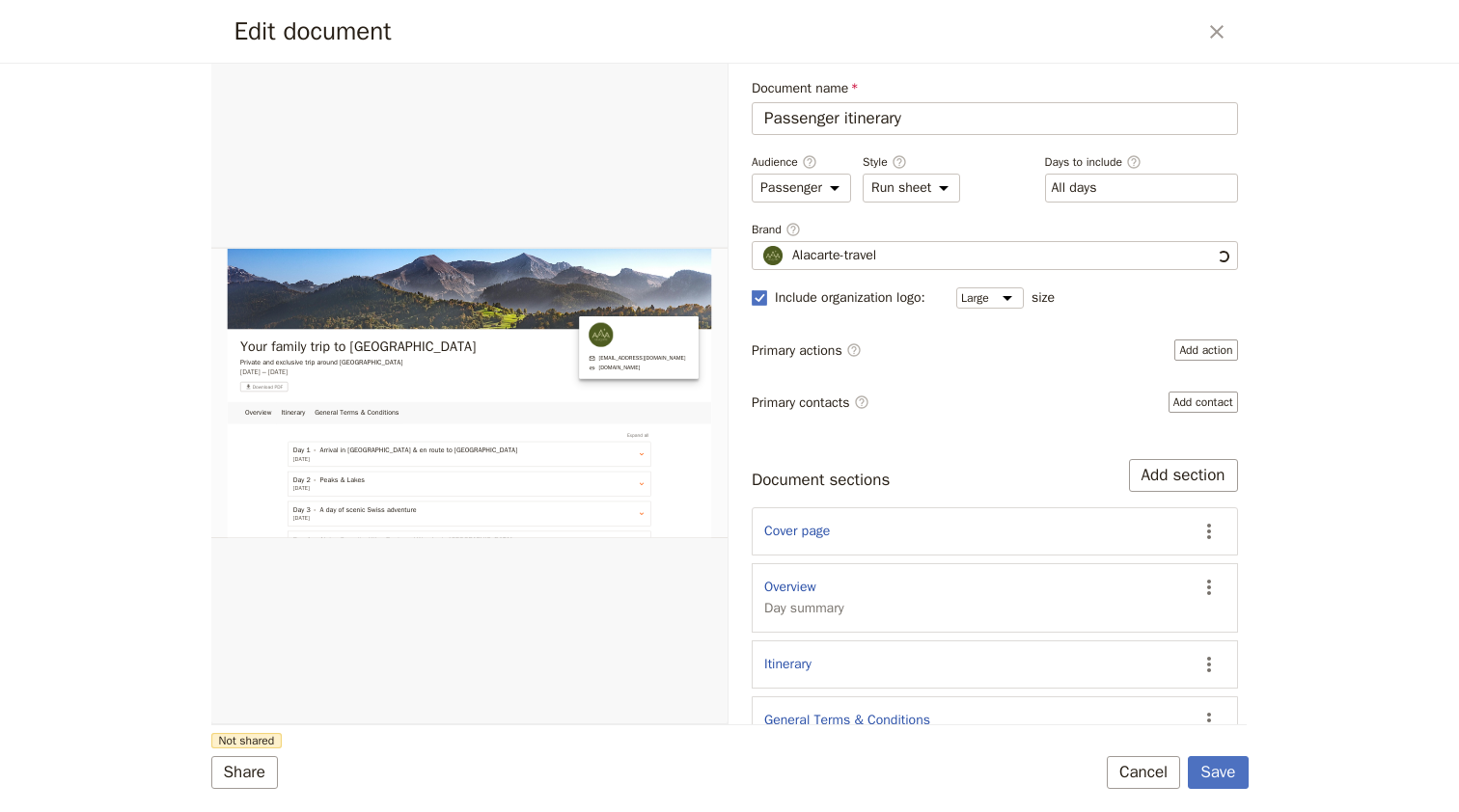 scroll, scrollTop: 0, scrollLeft: 0, axis: both 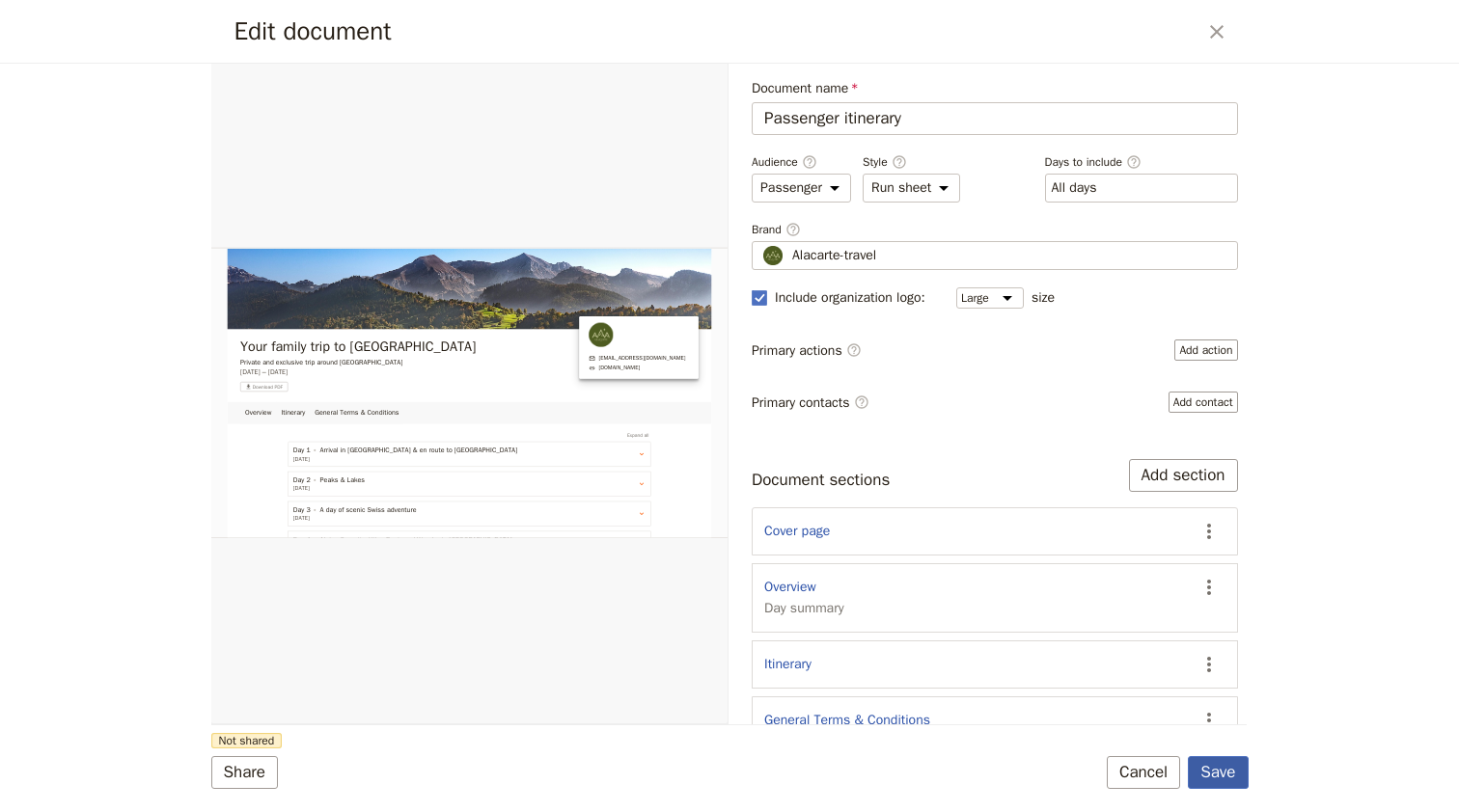 click on "Save" at bounding box center (1218, 772) 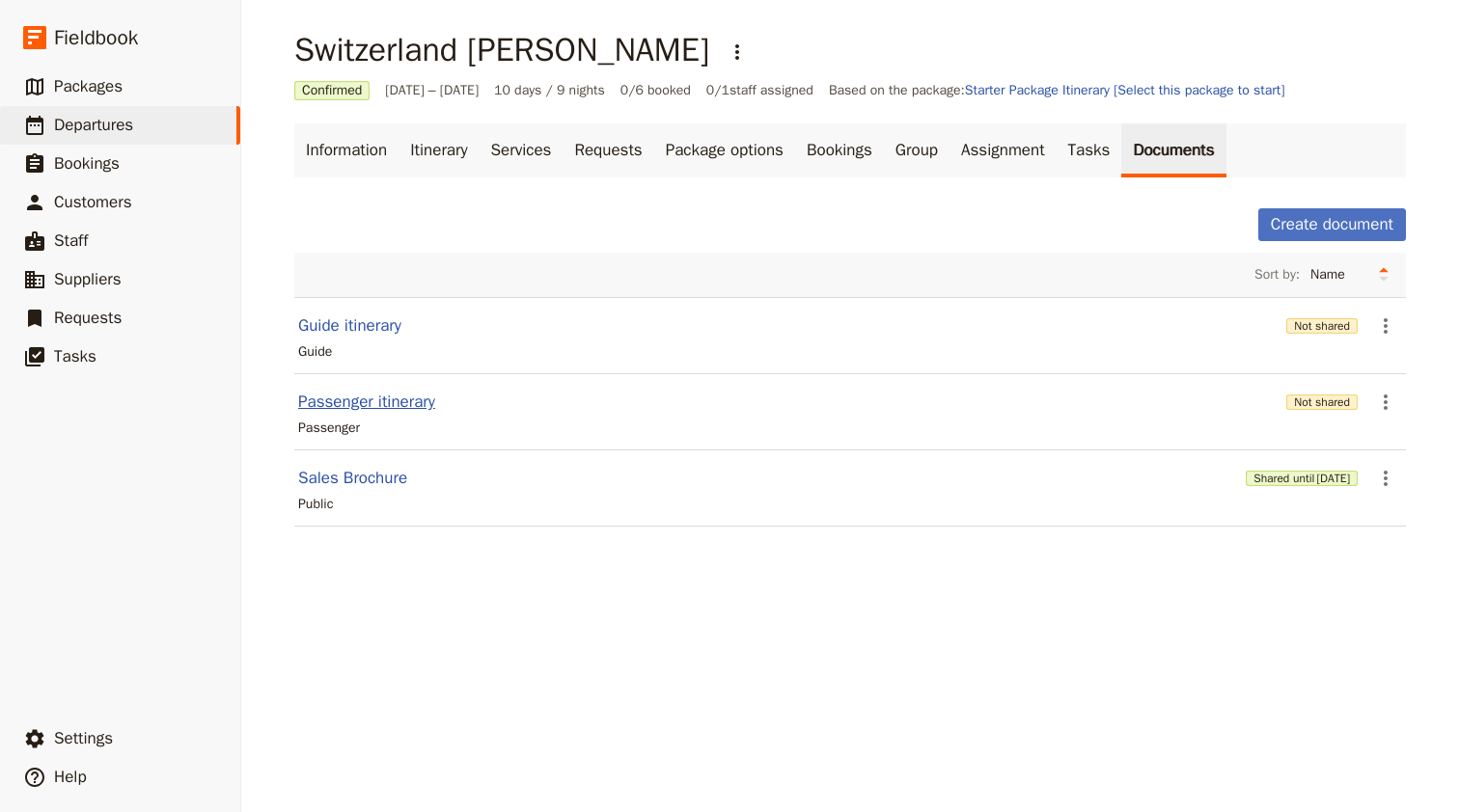 click on "Passenger itinerary" at bounding box center [367, 402] 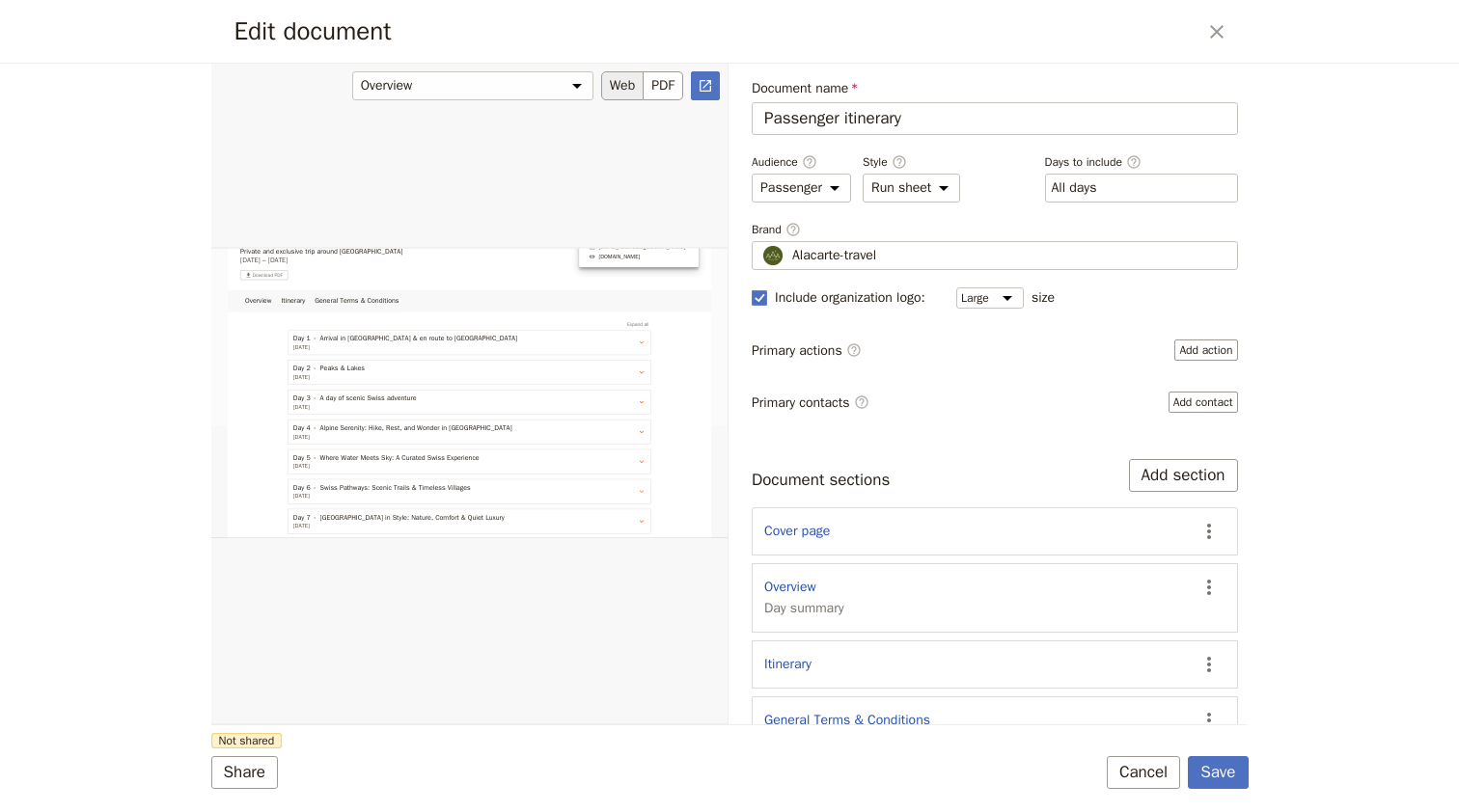 scroll, scrollTop: 542, scrollLeft: 0, axis: vertical 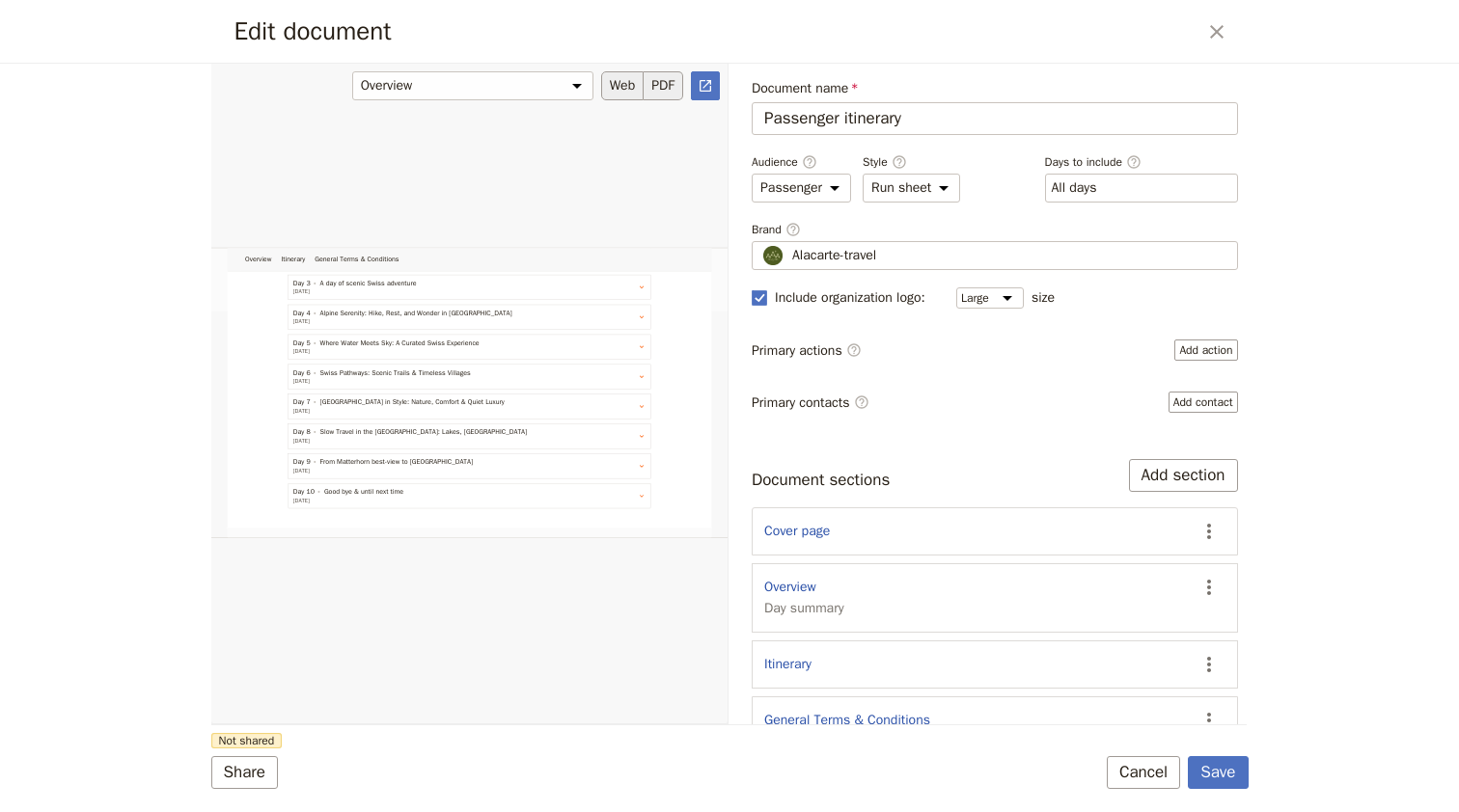 click on "PDF" at bounding box center [663, 86] 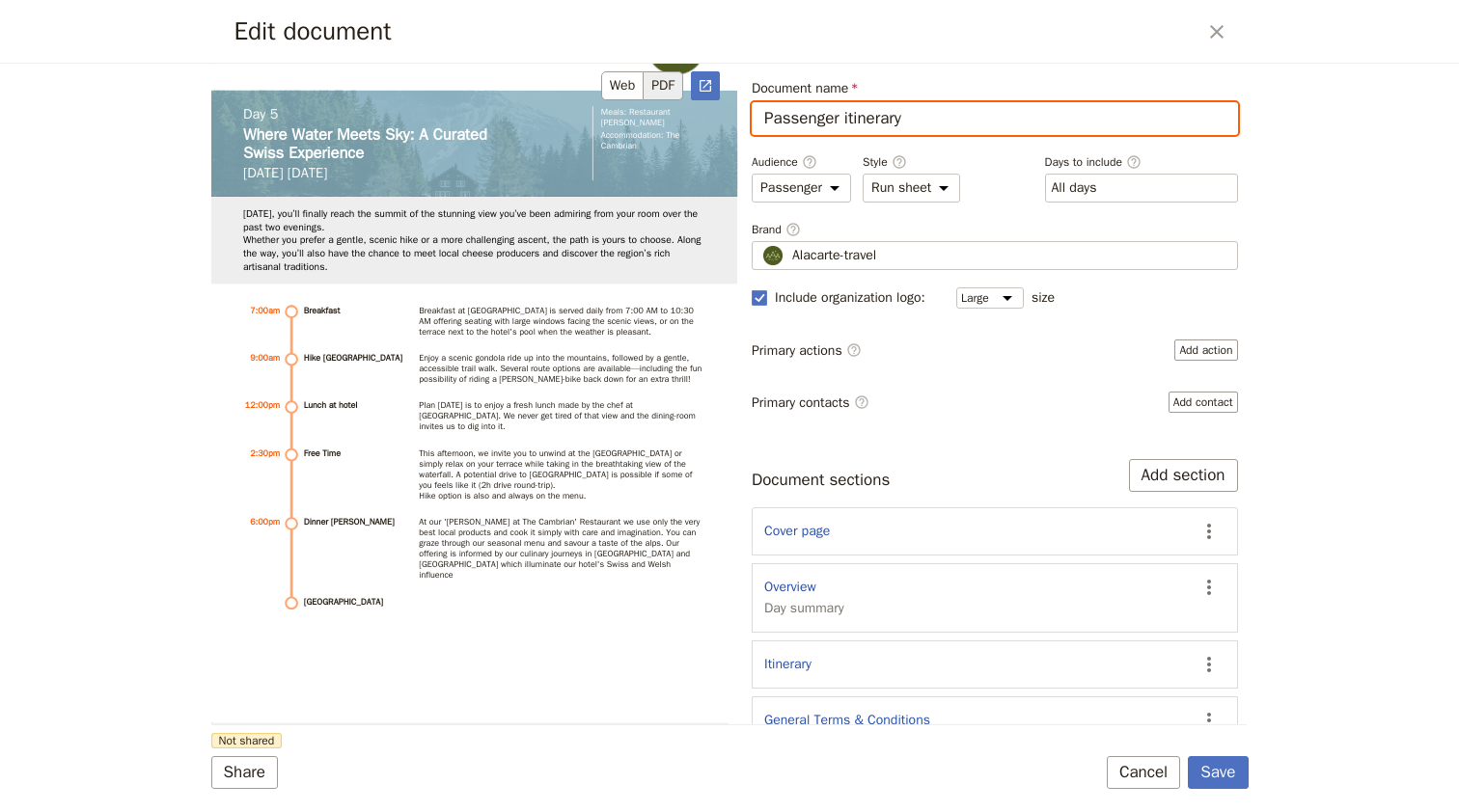 scroll, scrollTop: 7216, scrollLeft: 0, axis: vertical 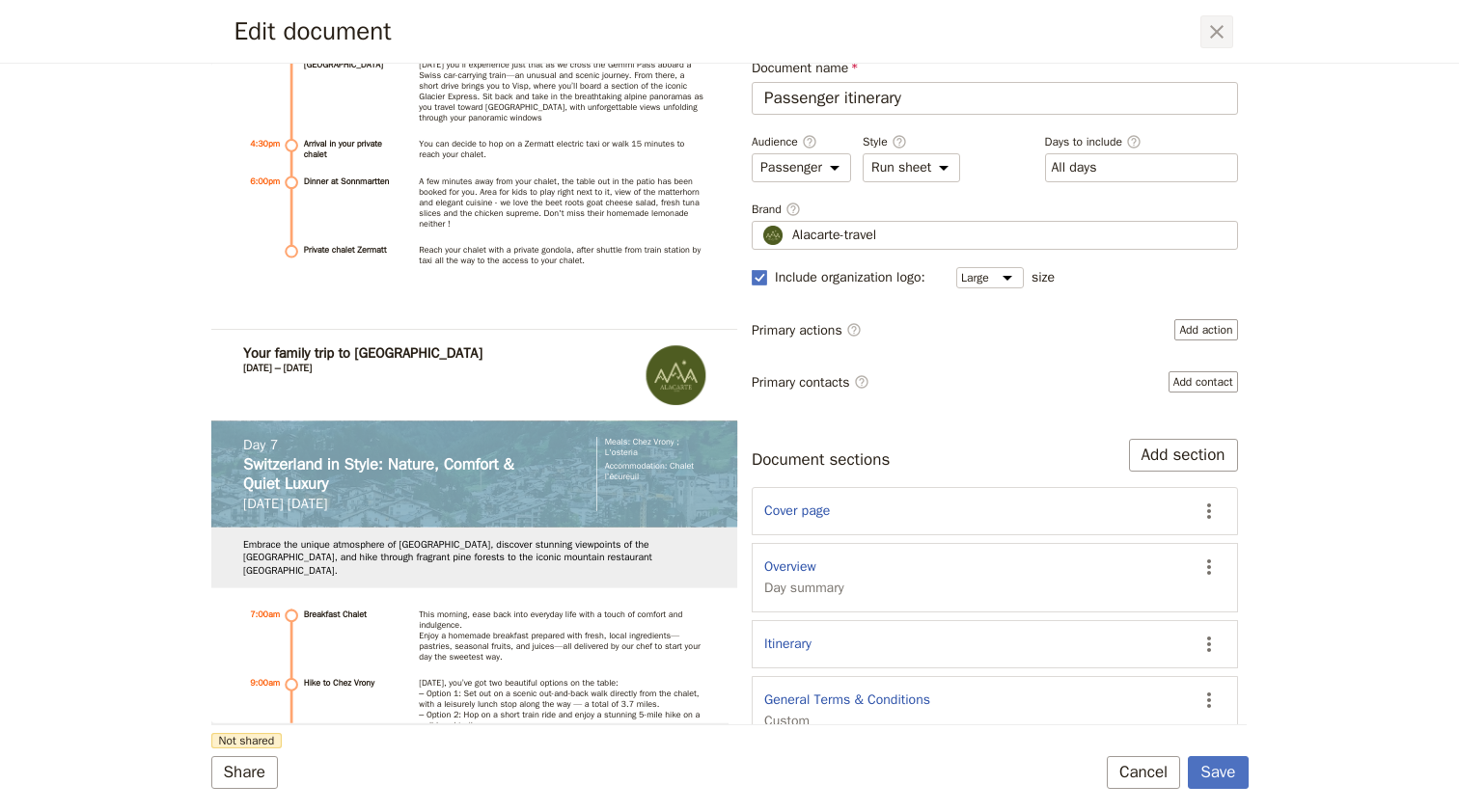 click 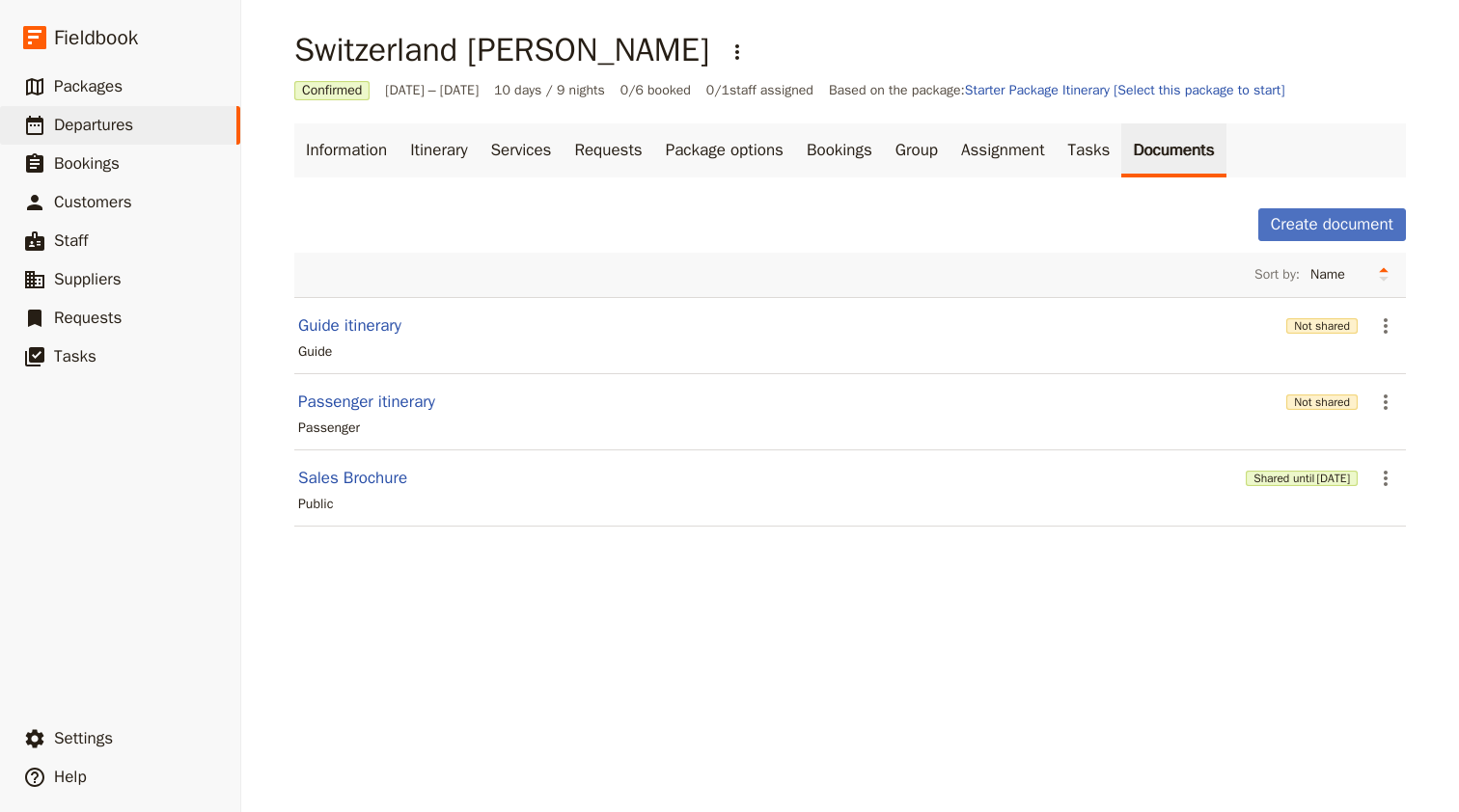 click on "Information Itinerary Services Requests Package options Bookings Group Assignment Tasks Documents Create document Sort by: Name Most recently updated Most recently created Guide itinerary Not shared ​ Guide Passenger itinerary Not shared ​ Passenger Sales Brochure Shared until  [DATE] ​ Public" at bounding box center (850, 337) 